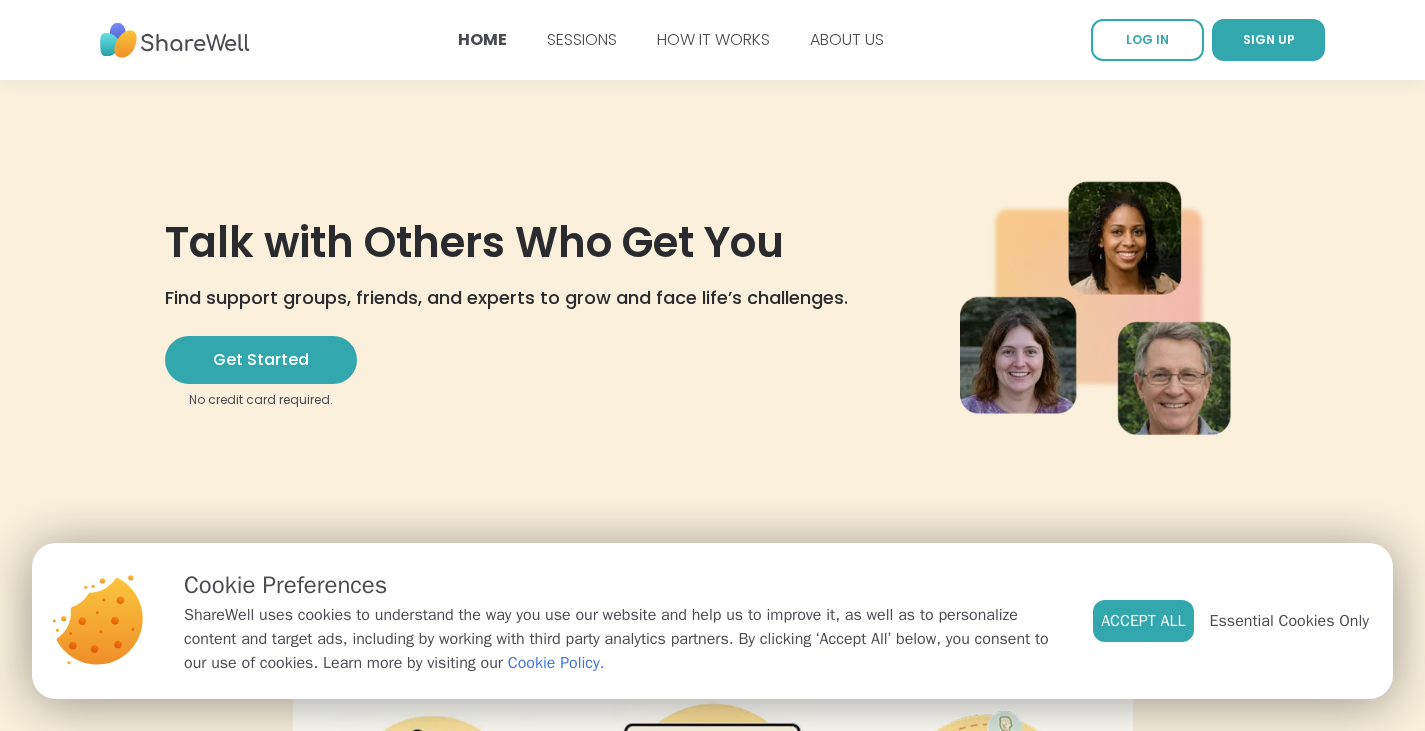 scroll, scrollTop: 0, scrollLeft: 0, axis: both 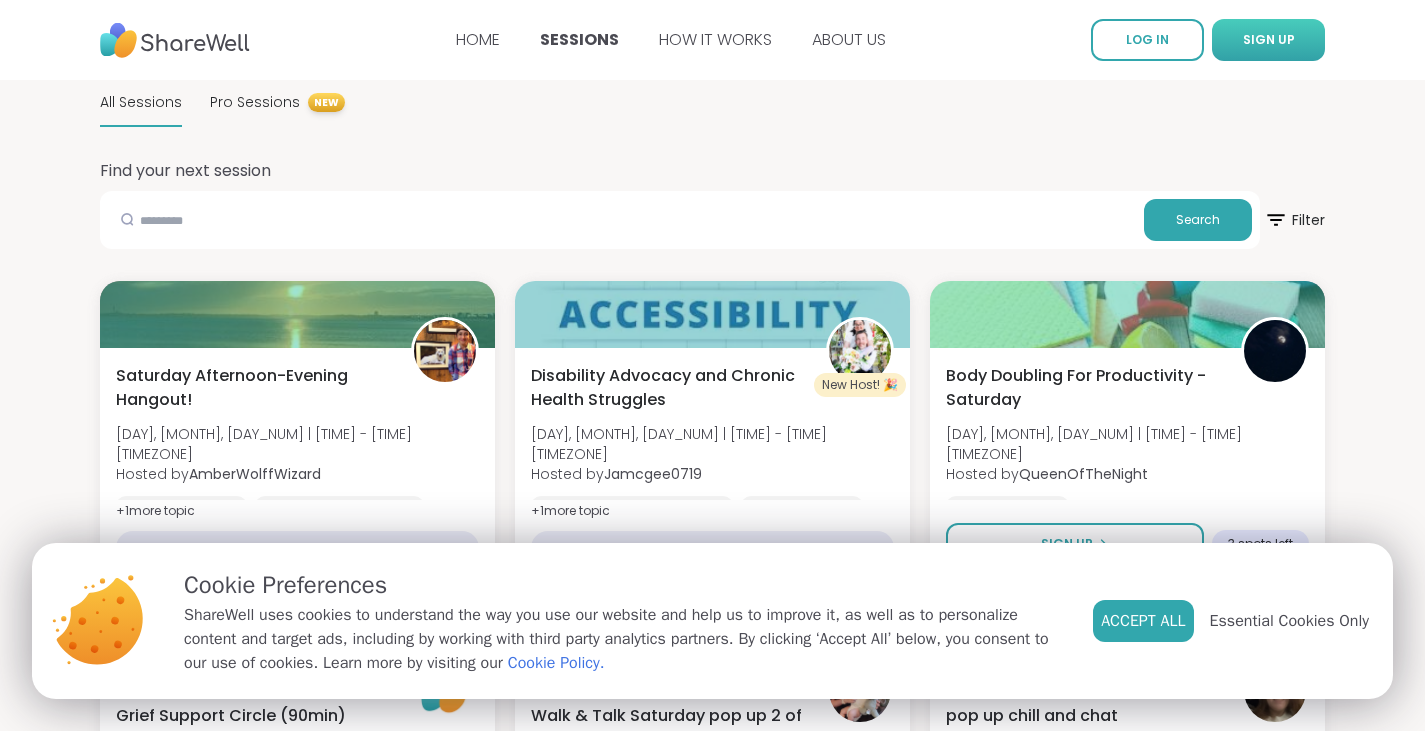 click on "SIGN UP" at bounding box center (1268, 40) 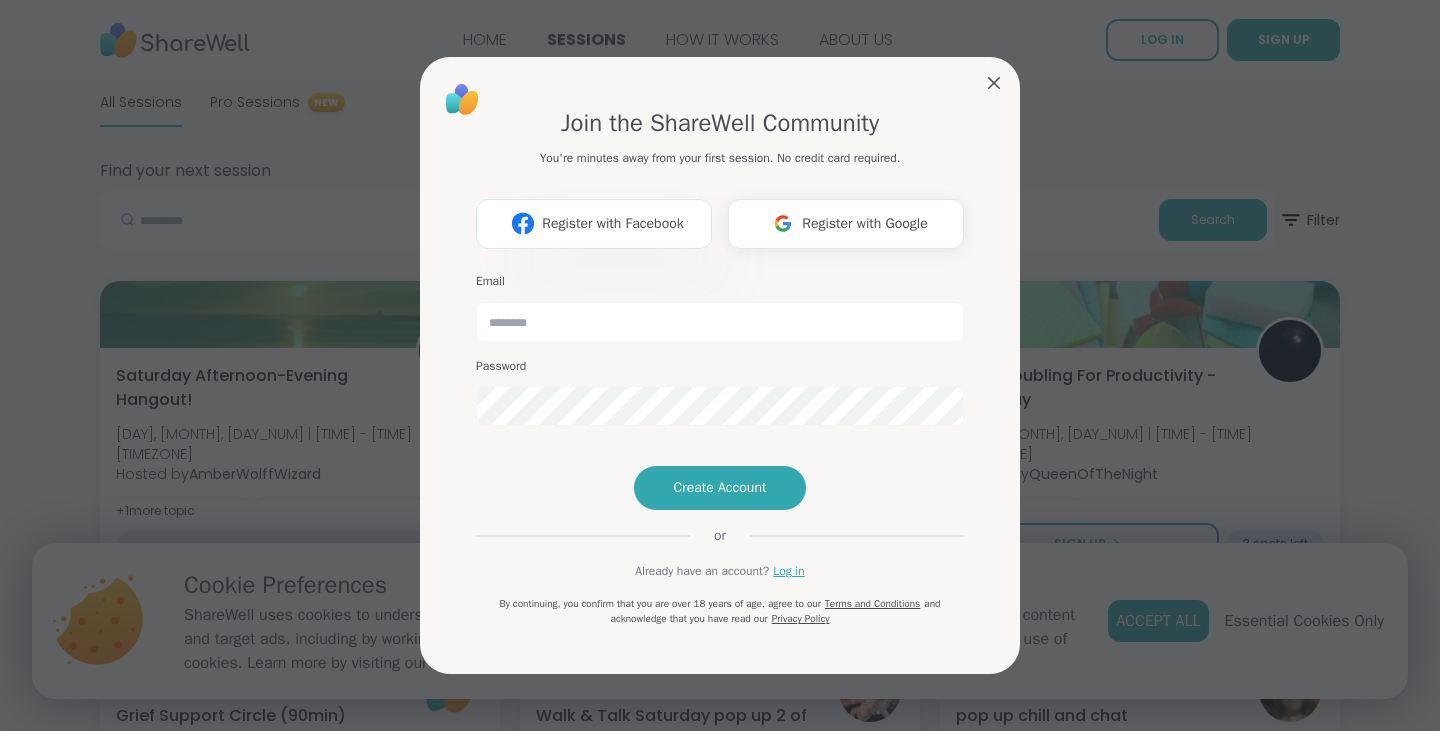 click on "Register with Facebook" at bounding box center (612, 223) 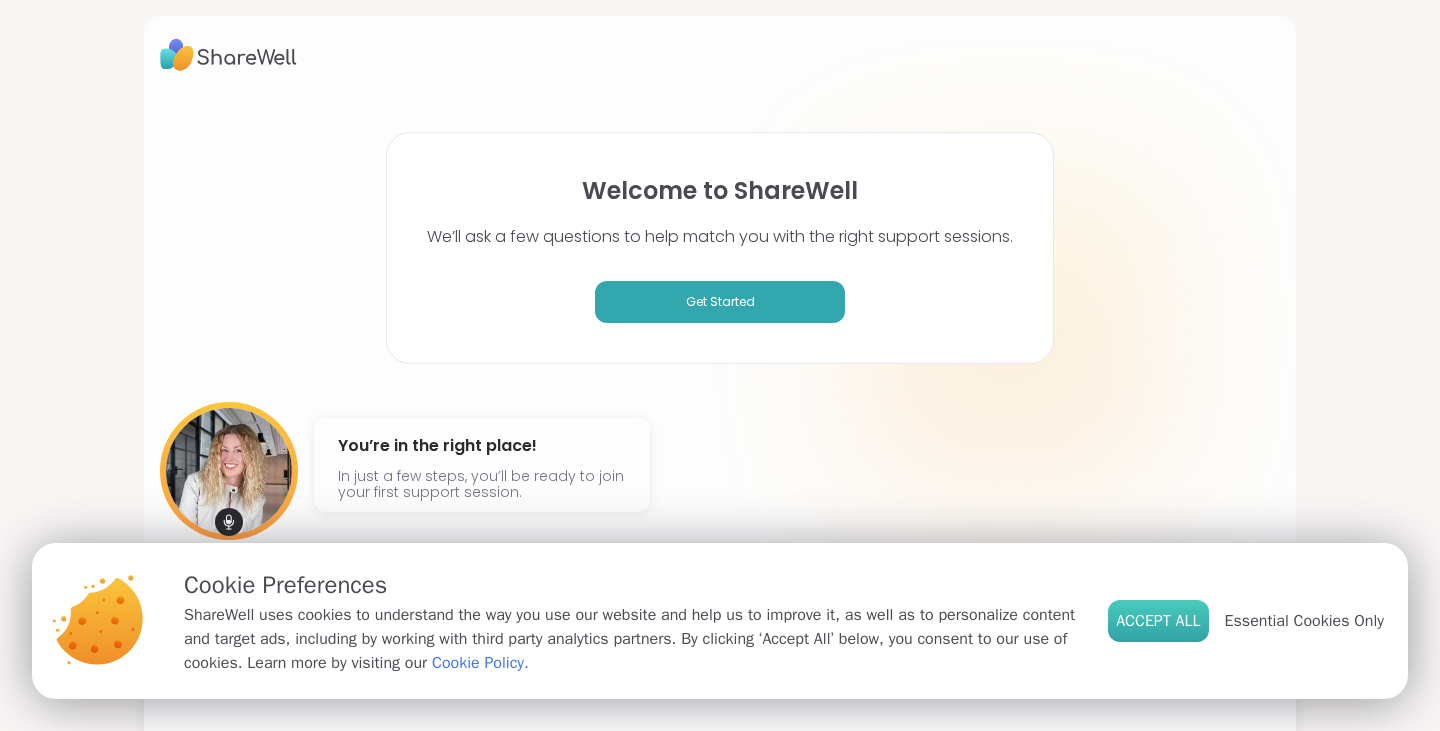 click on "Accept All" at bounding box center (1158, 621) 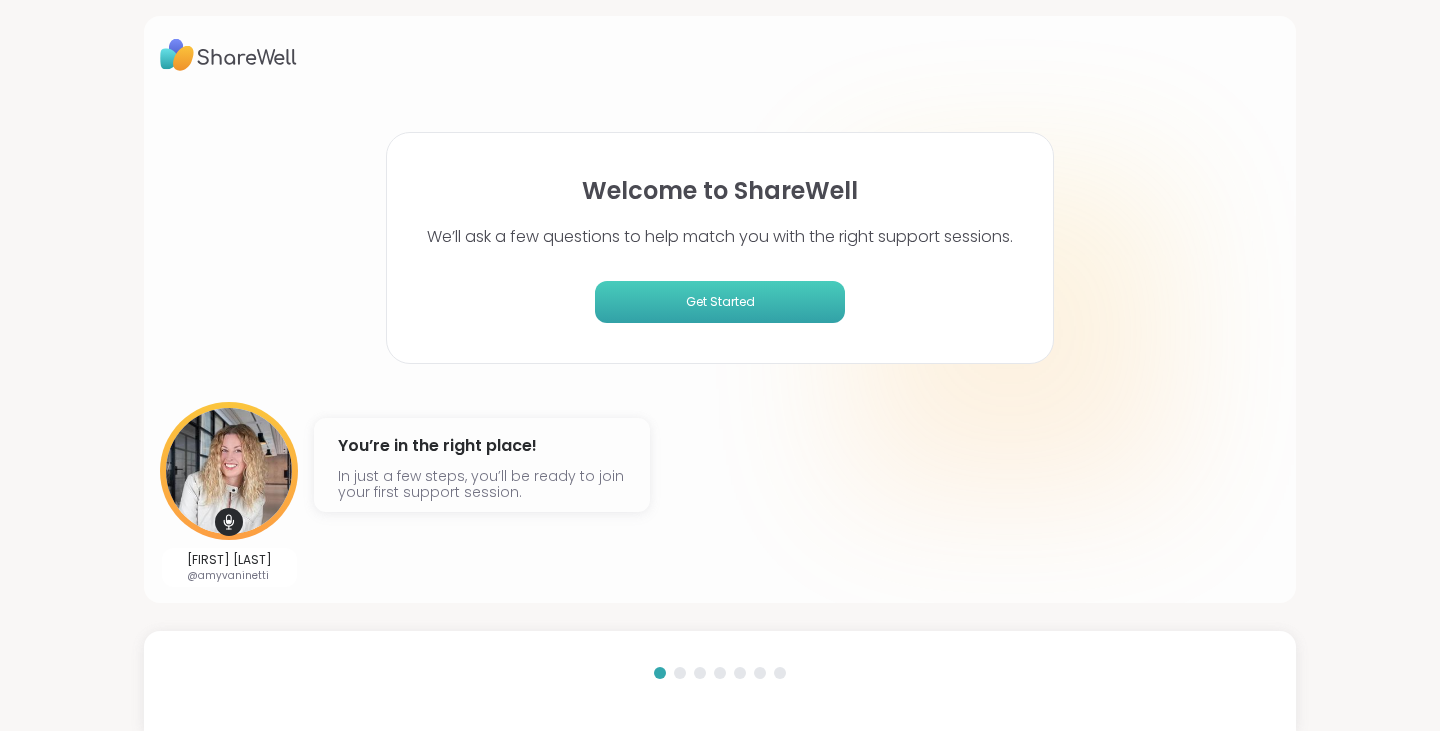 click on "Get Started" at bounding box center (720, 302) 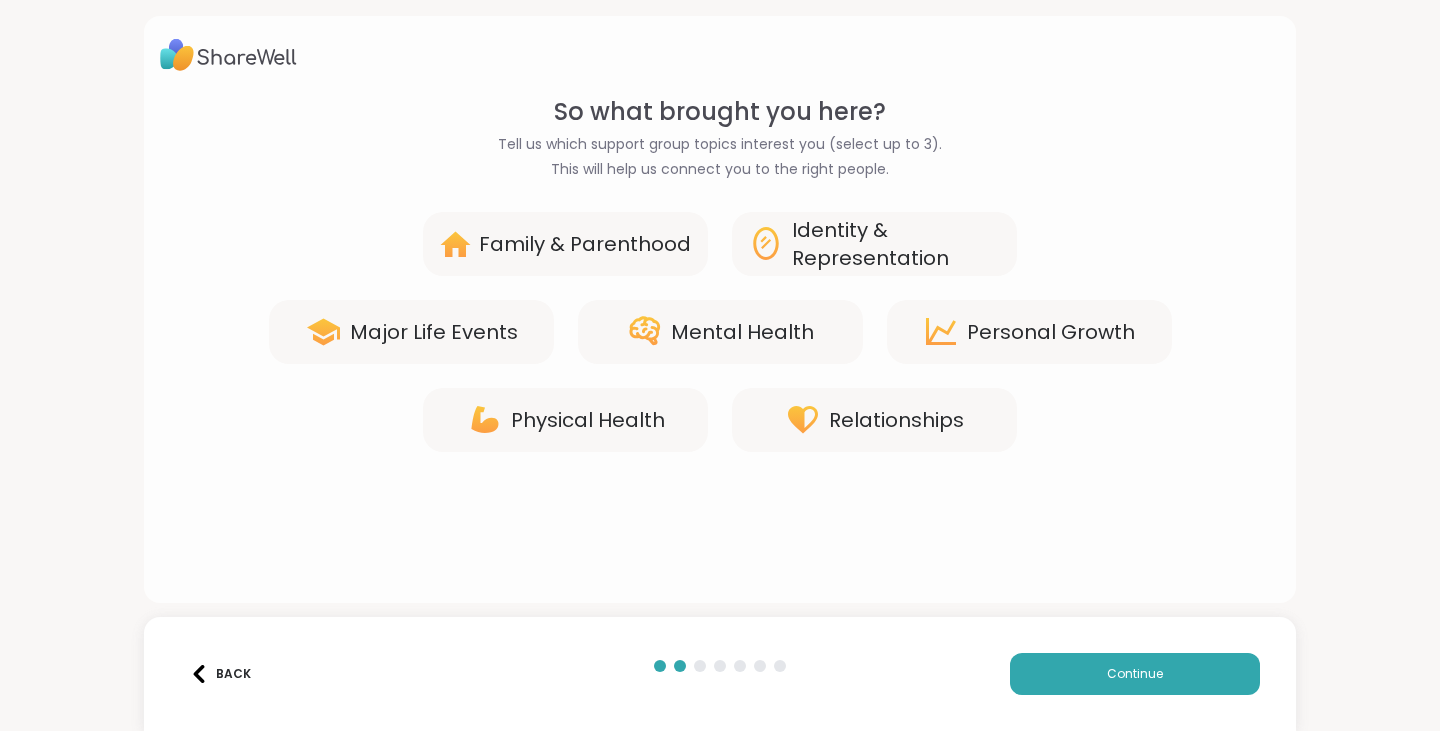 click on "Mental Health" at bounding box center [742, 332] 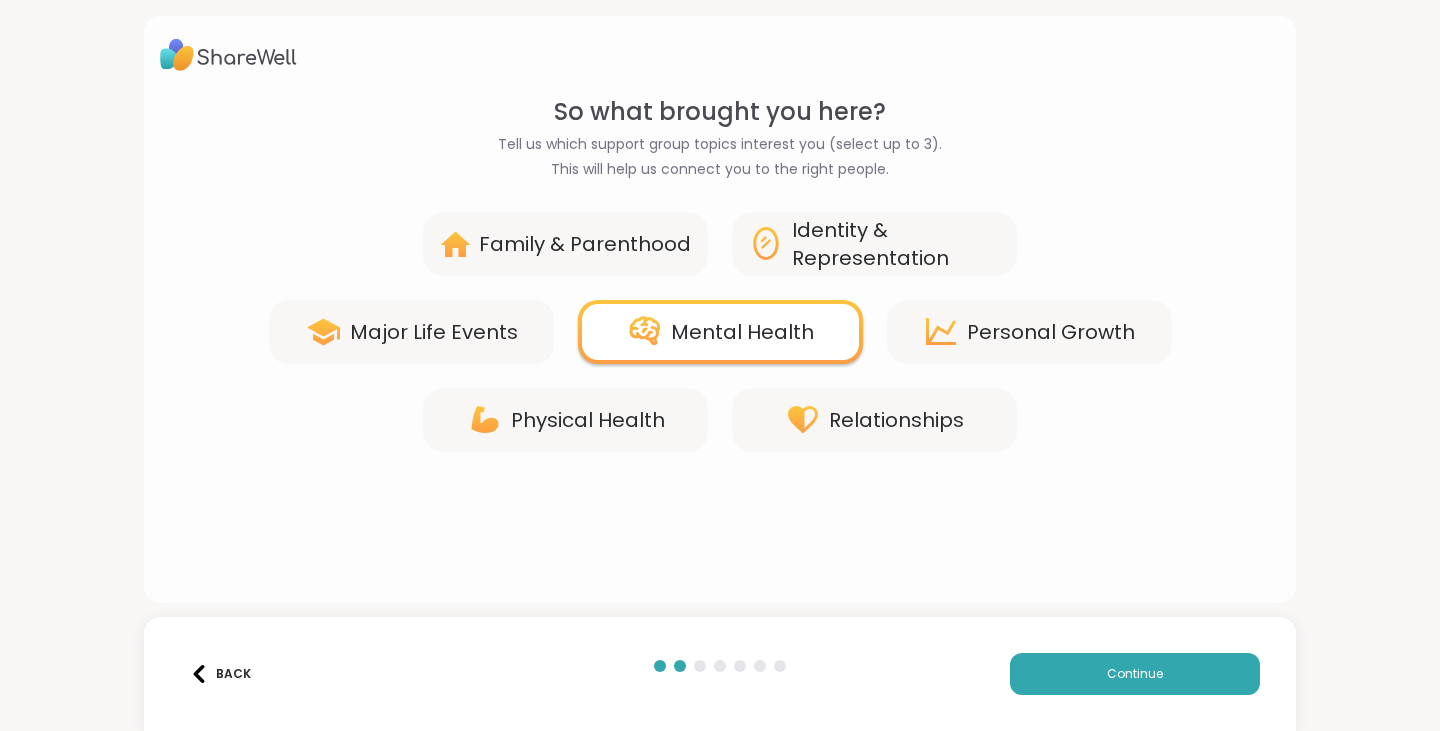 click on "Identity & Representation" at bounding box center (896, 244) 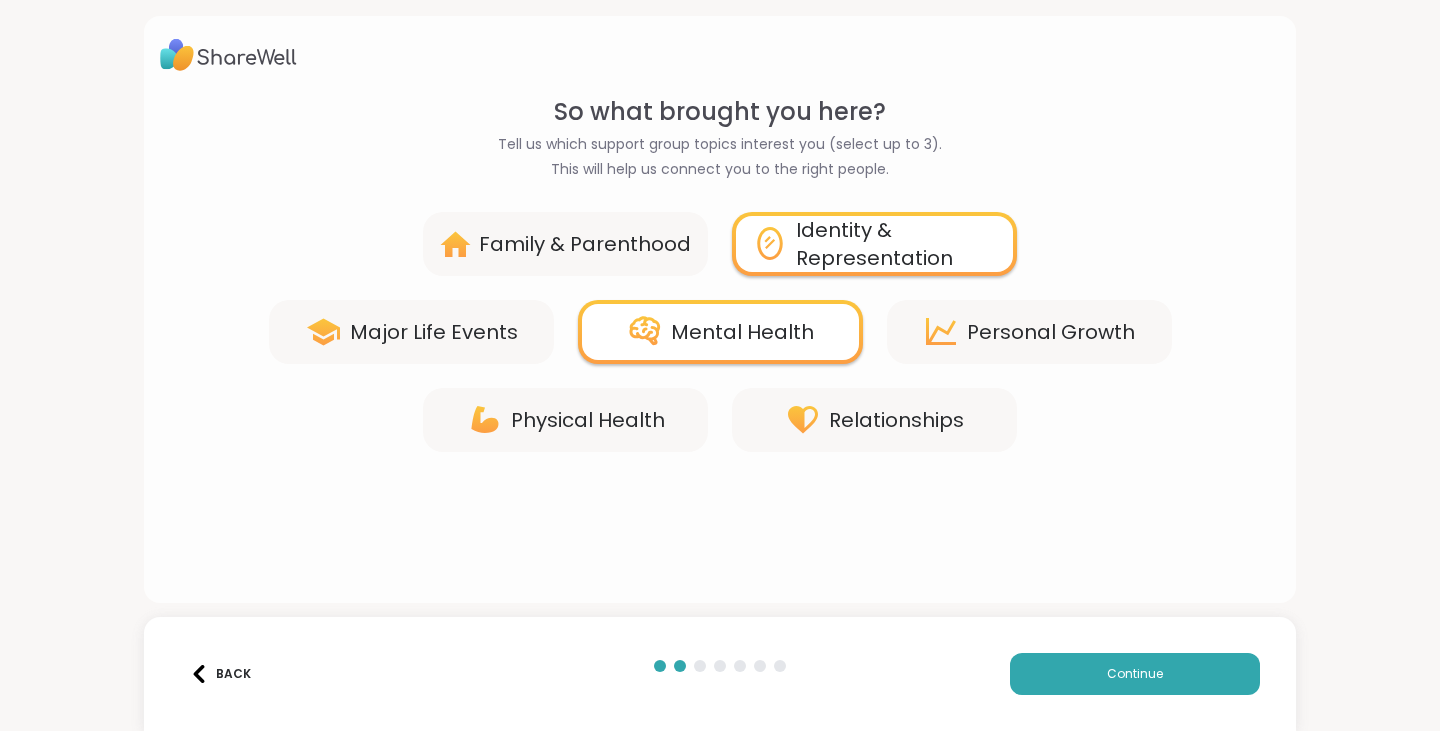 click on "Personal Growth" at bounding box center [1051, 332] 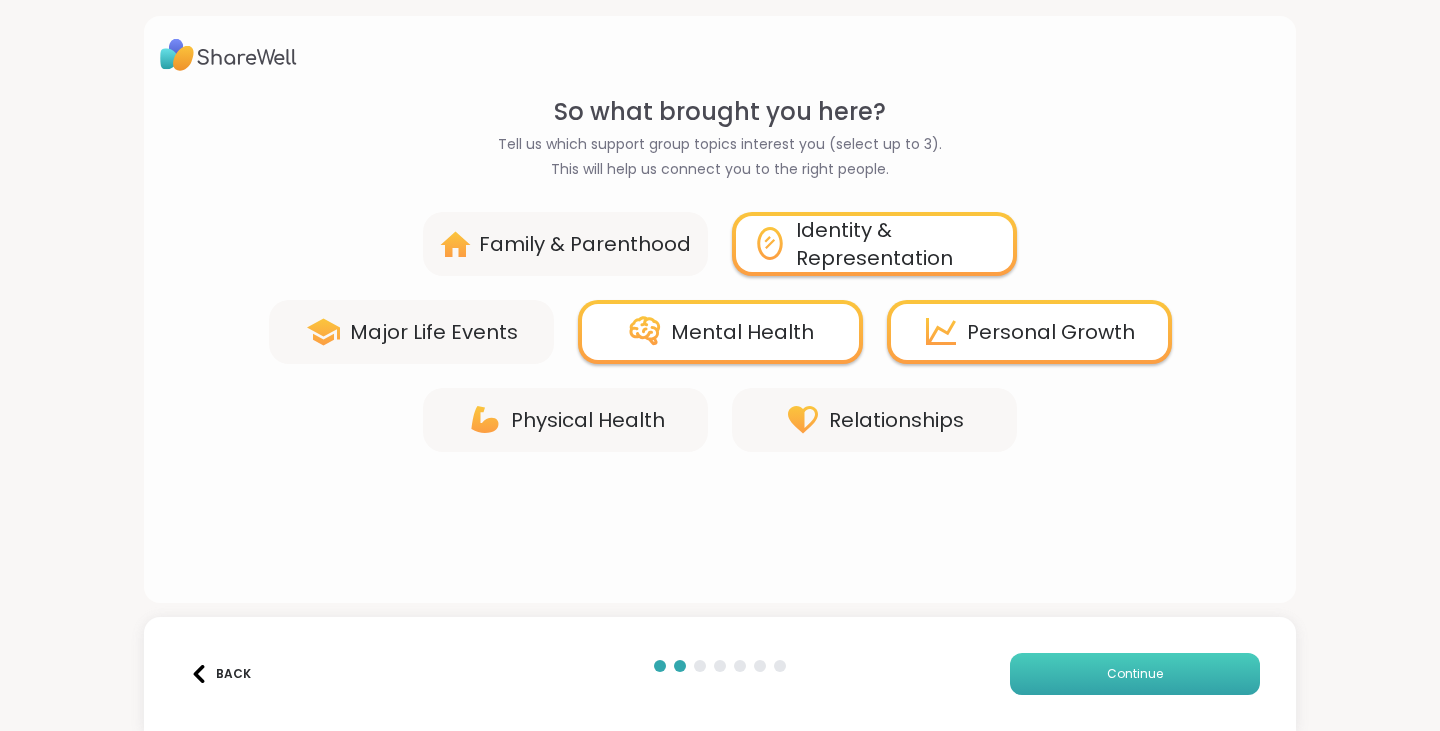 click on "Continue" at bounding box center [1135, 674] 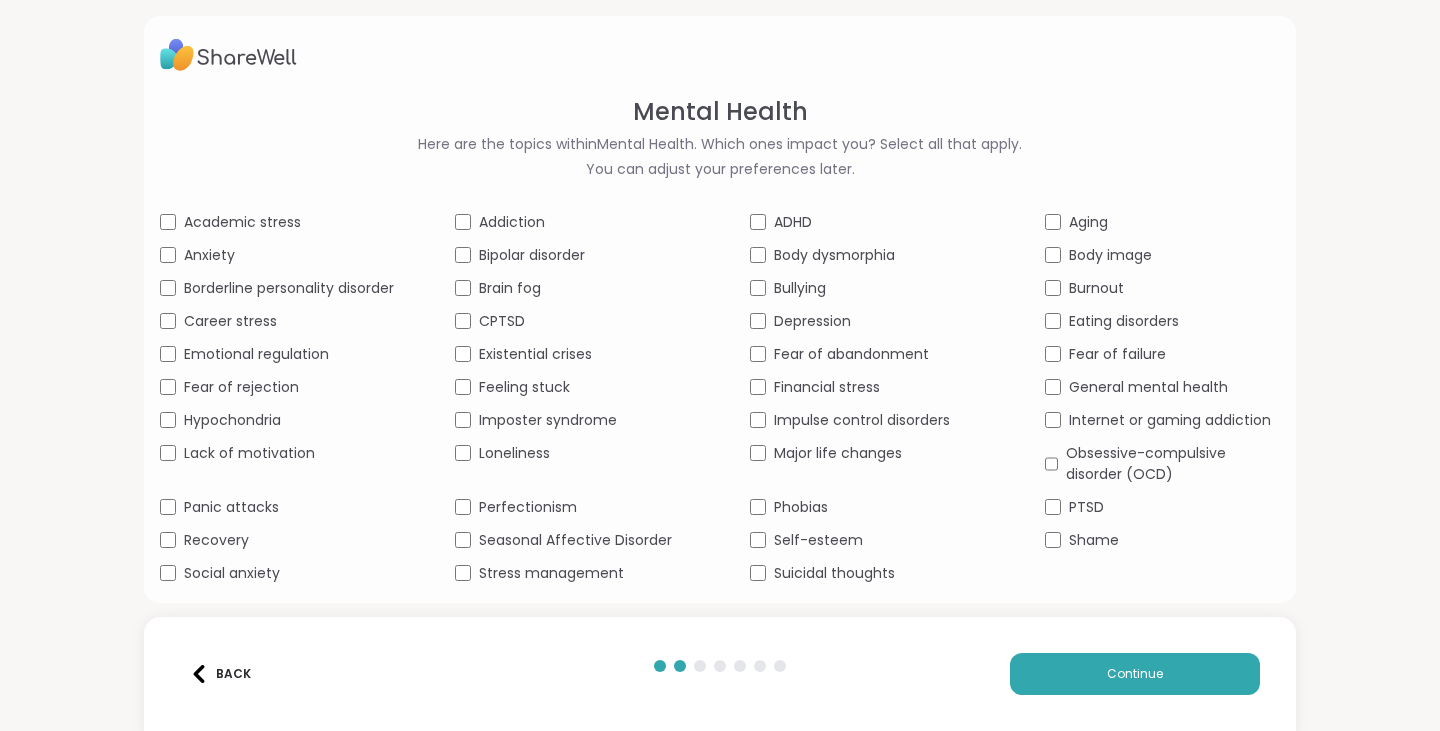 click on "Academic stress Addiction ADHD Aging Anxiety Bipolar disorder Body dysmorphia Body image Borderline personality disorder Brain fog Bullying Burnout Career stress CPTSD Depression Eating disorders Emotional regulation Existential crises Fear of abandonment Fear of failure Fear of rejection Feeling stuck Financial stress General mental health Hypochondria Imposter syndrome Impulse control disorders Internet or gaming addiction Lack of motivation Loneliness Major life changes Obsessive-compulsive disorder (OCD) Panic attacks Perfectionism Phobias PTSD Recovery Seasonal Affective Disorder Self-esteem Shame Social anxiety Stress management Suicidal thoughts" at bounding box center [720, 398] 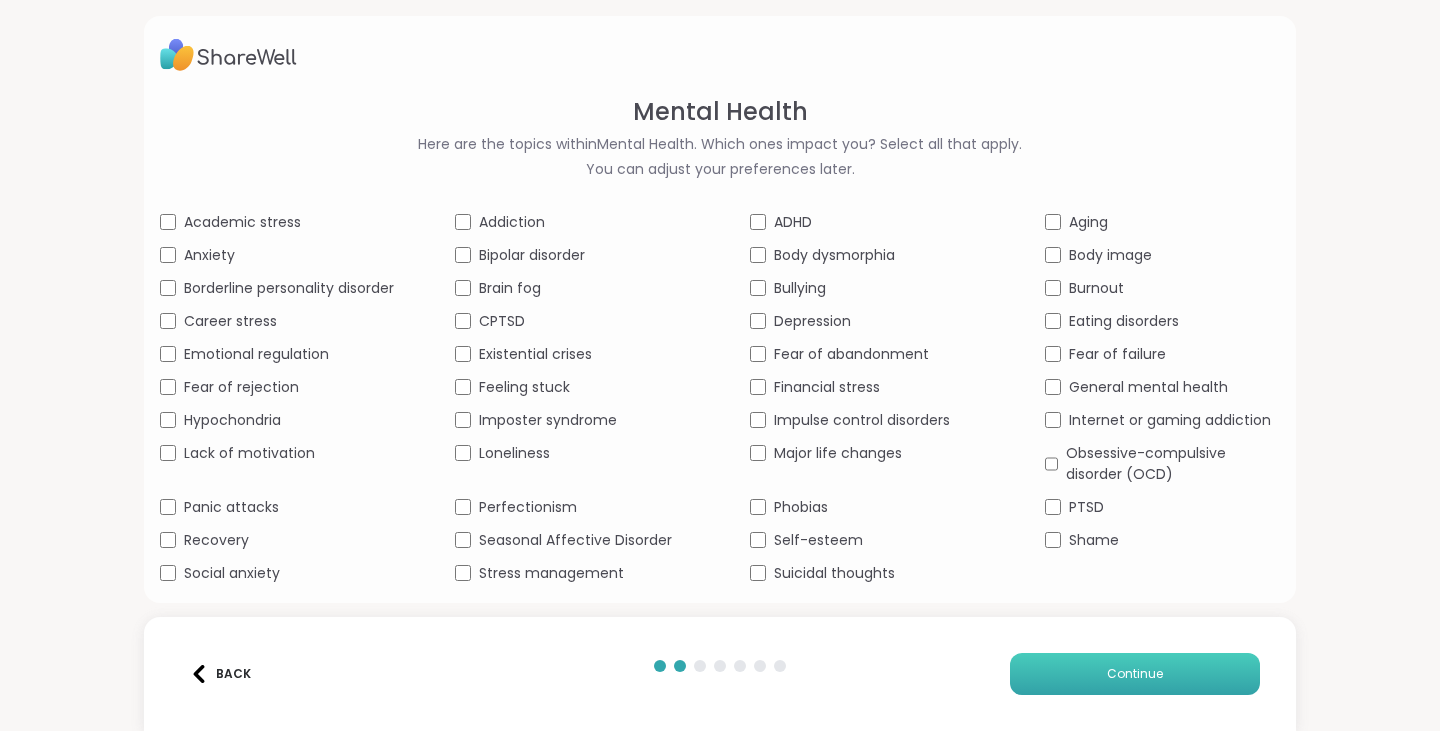 click on "Continue" at bounding box center [1135, 674] 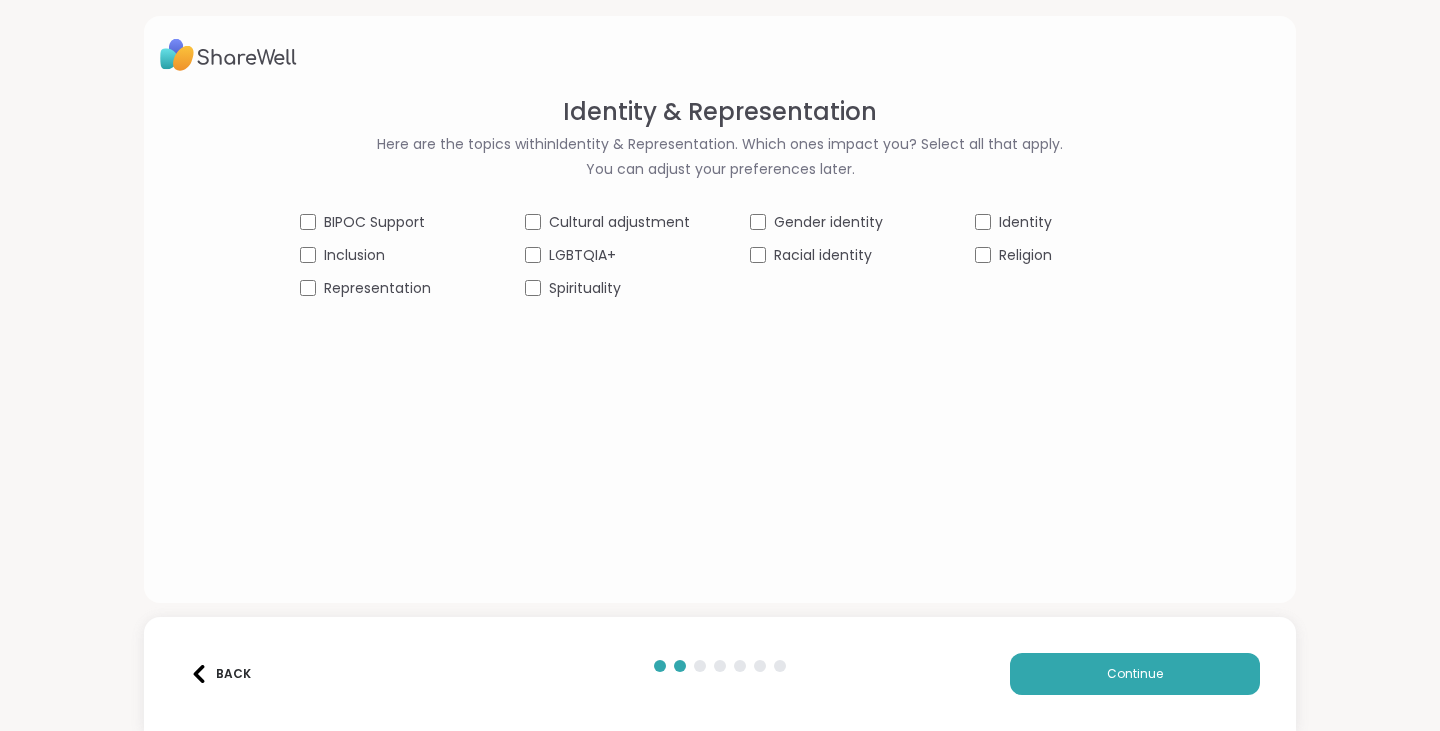 click on "Spirituality" at bounding box center [585, 288] 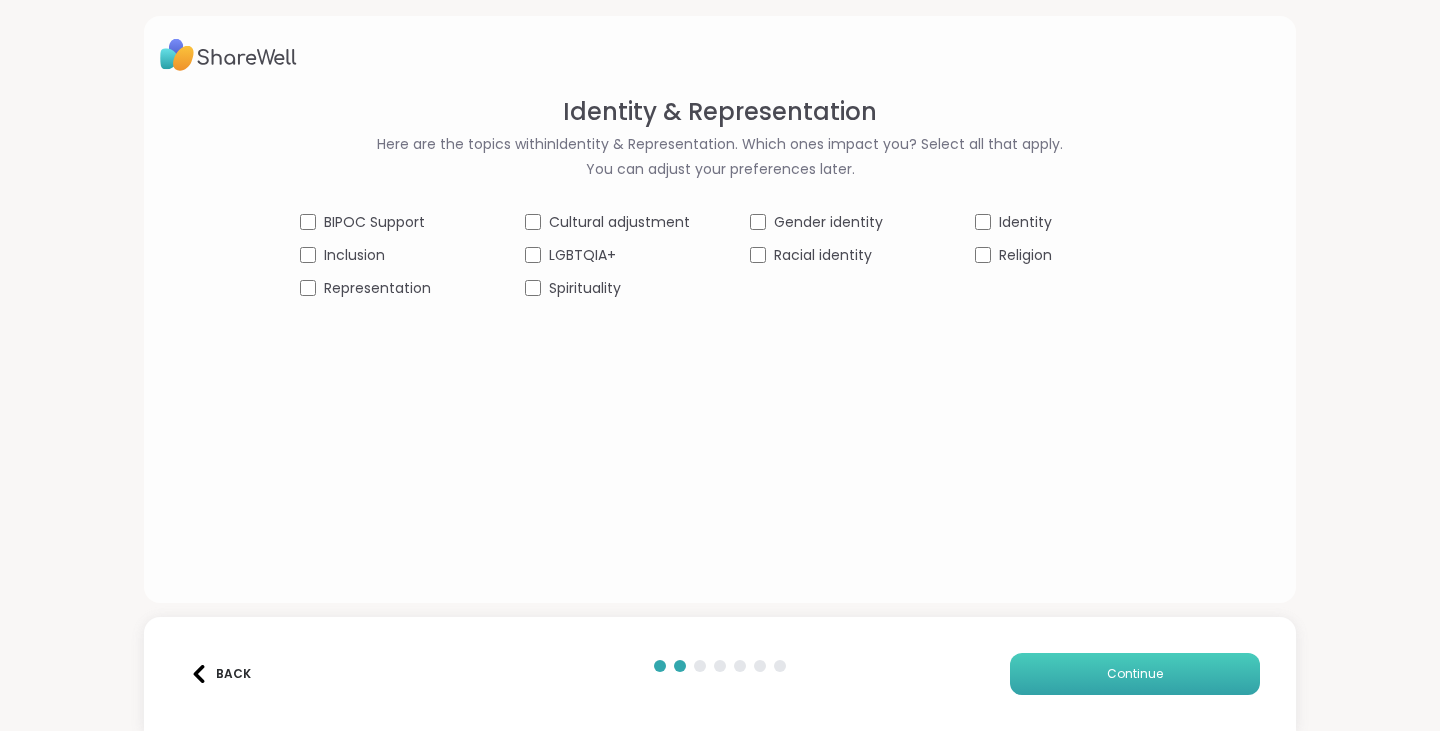 click on "Continue" at bounding box center [1135, 674] 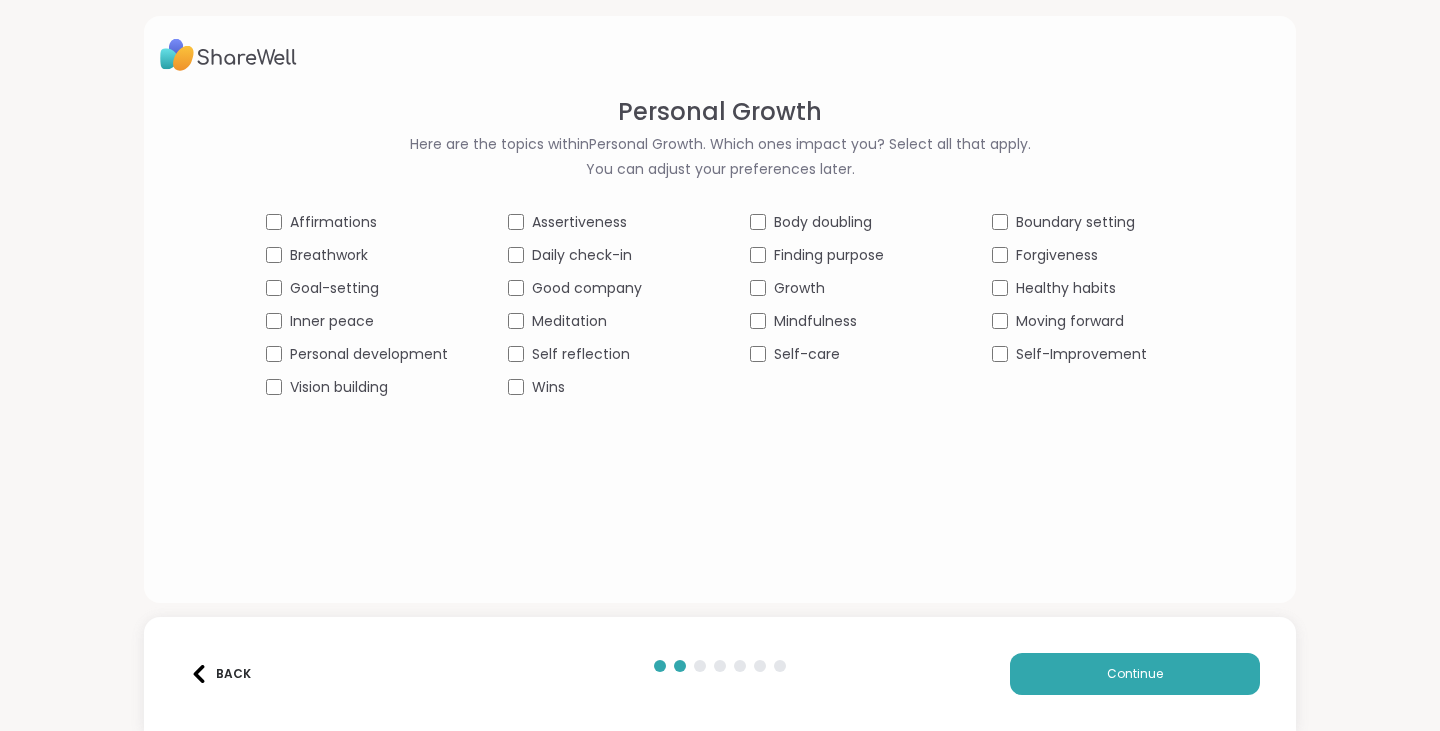 click on "Affirmations" at bounding box center (333, 222) 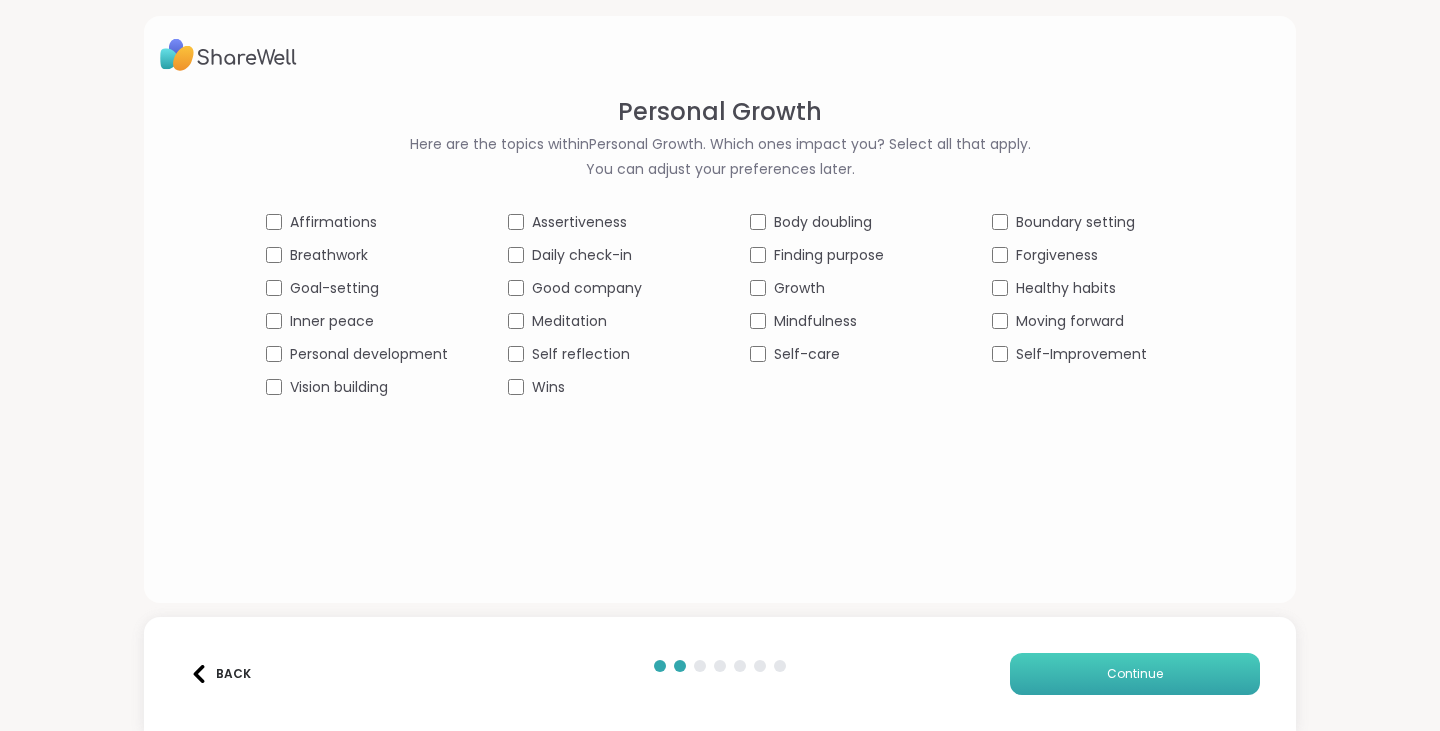 click on "Continue" at bounding box center [1135, 674] 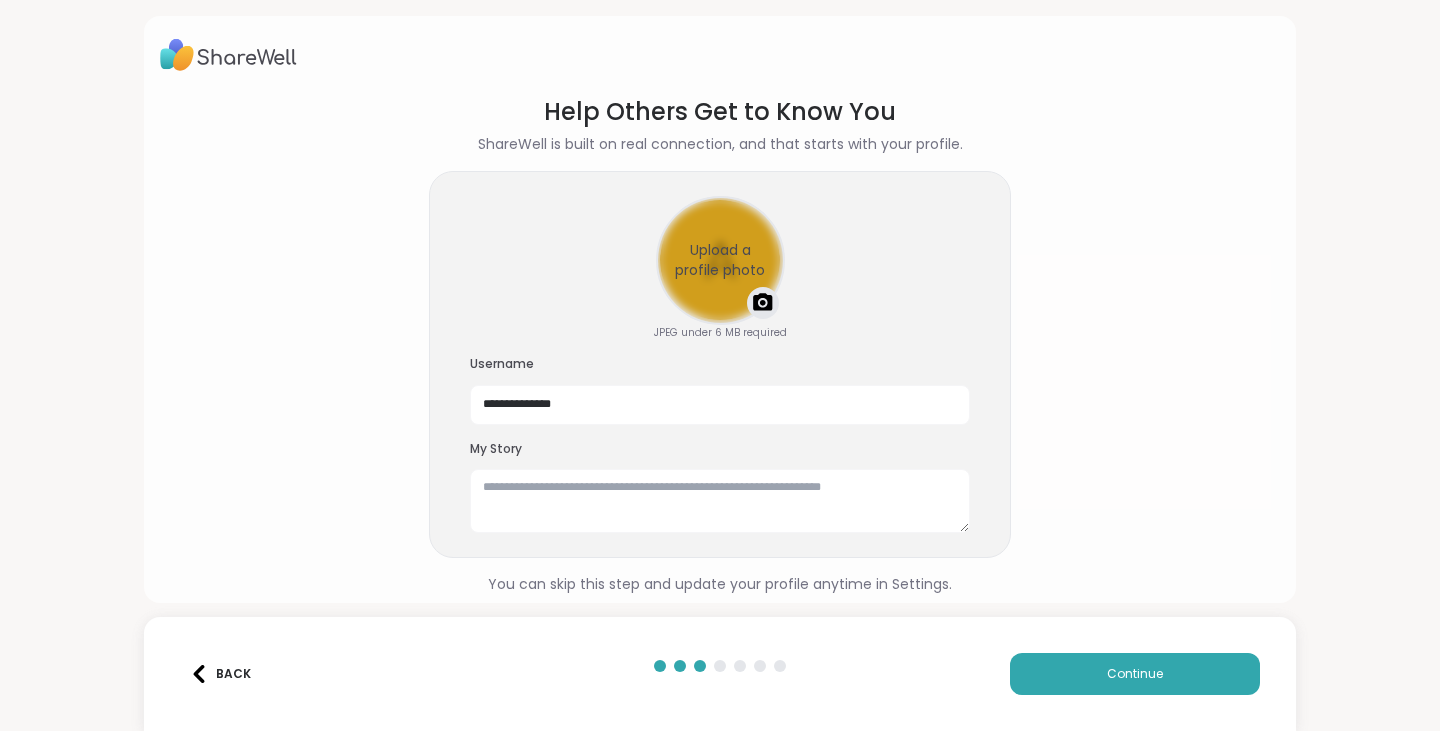 click on "Upload a profile photo" at bounding box center (720, 260) 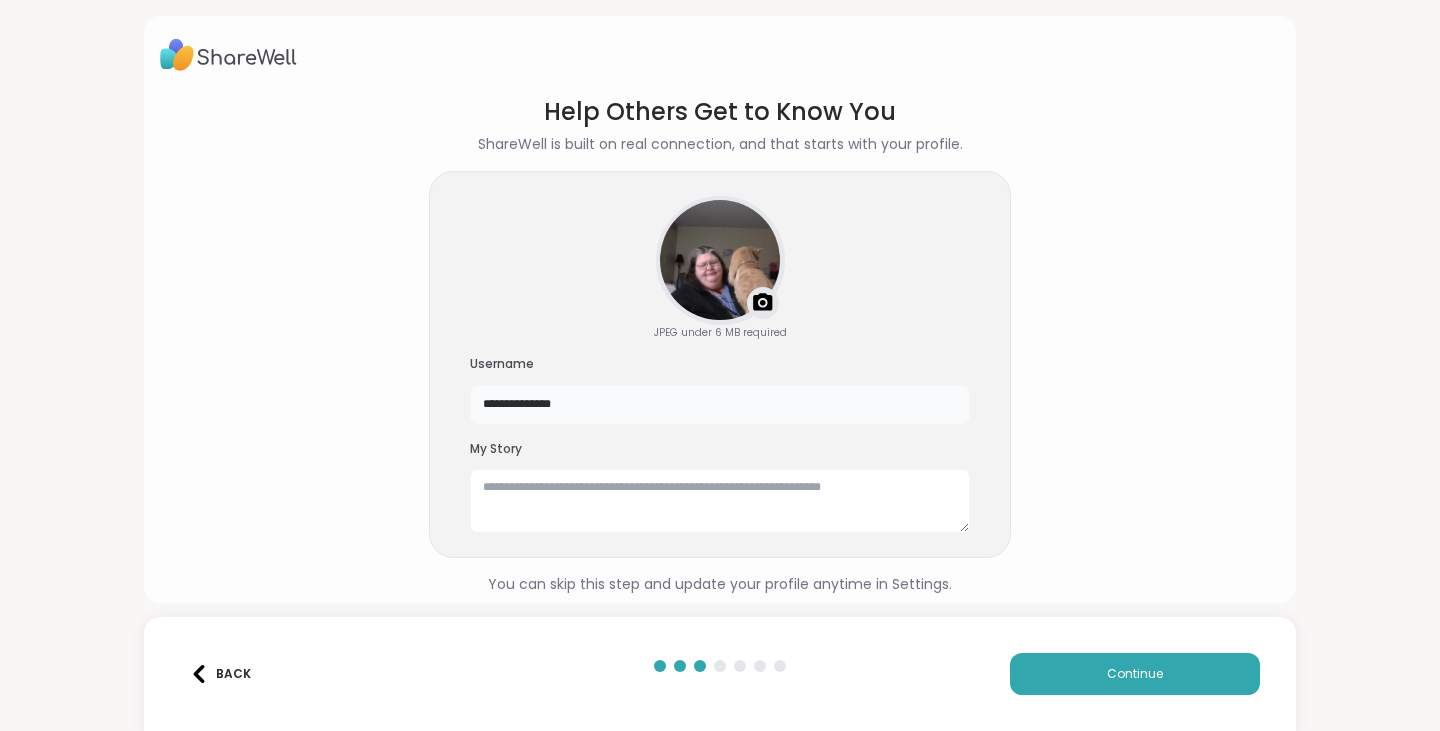 click on "**********" at bounding box center [720, 405] 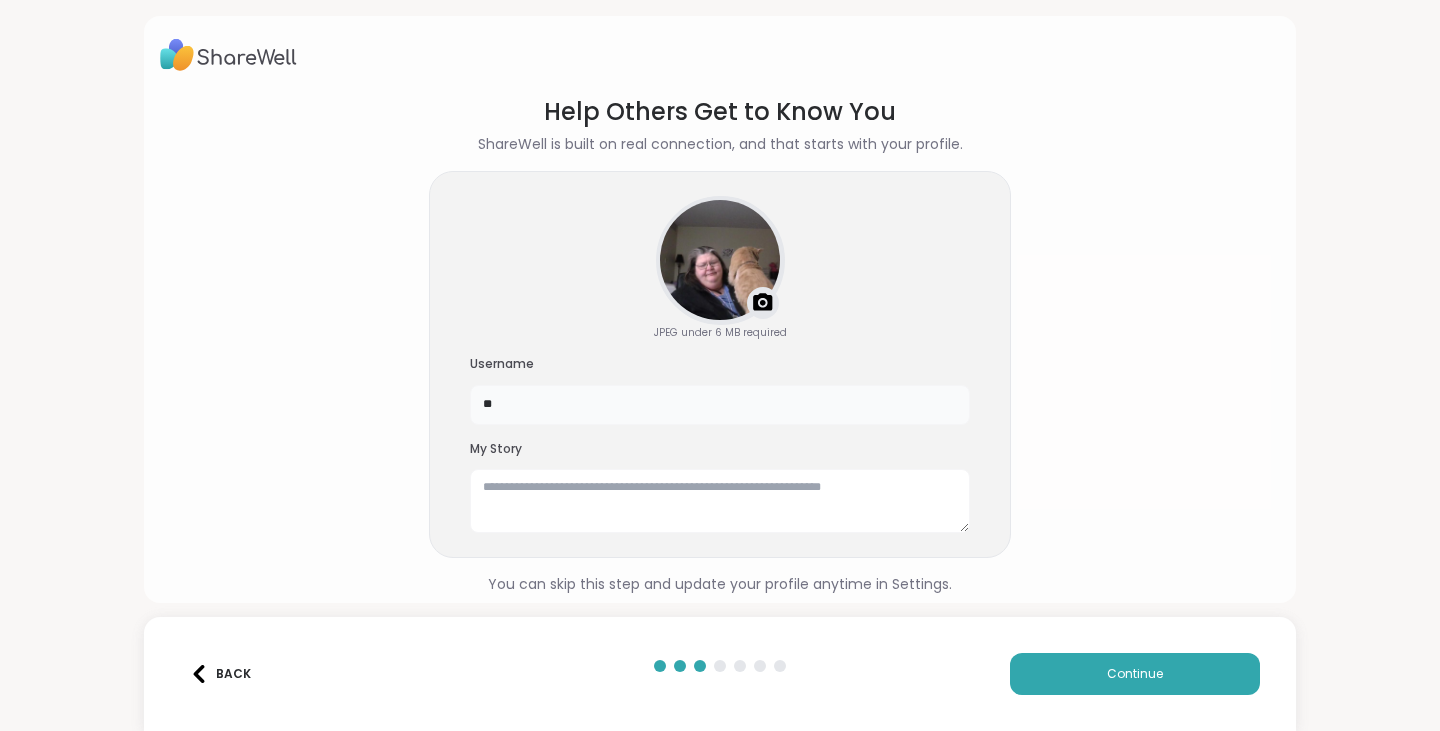 type on "*" 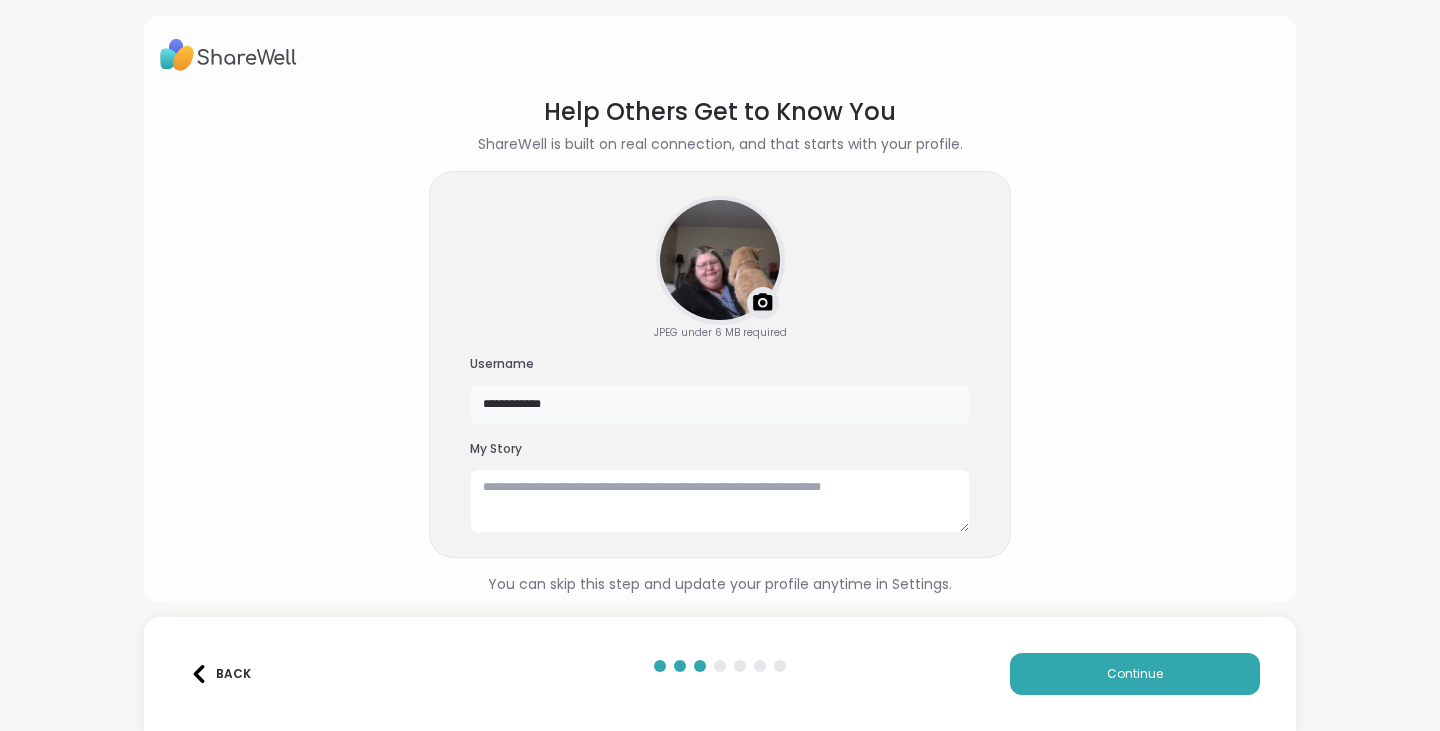 drag, startPoint x: 610, startPoint y: 393, endPoint x: 522, endPoint y: 410, distance: 89.62701 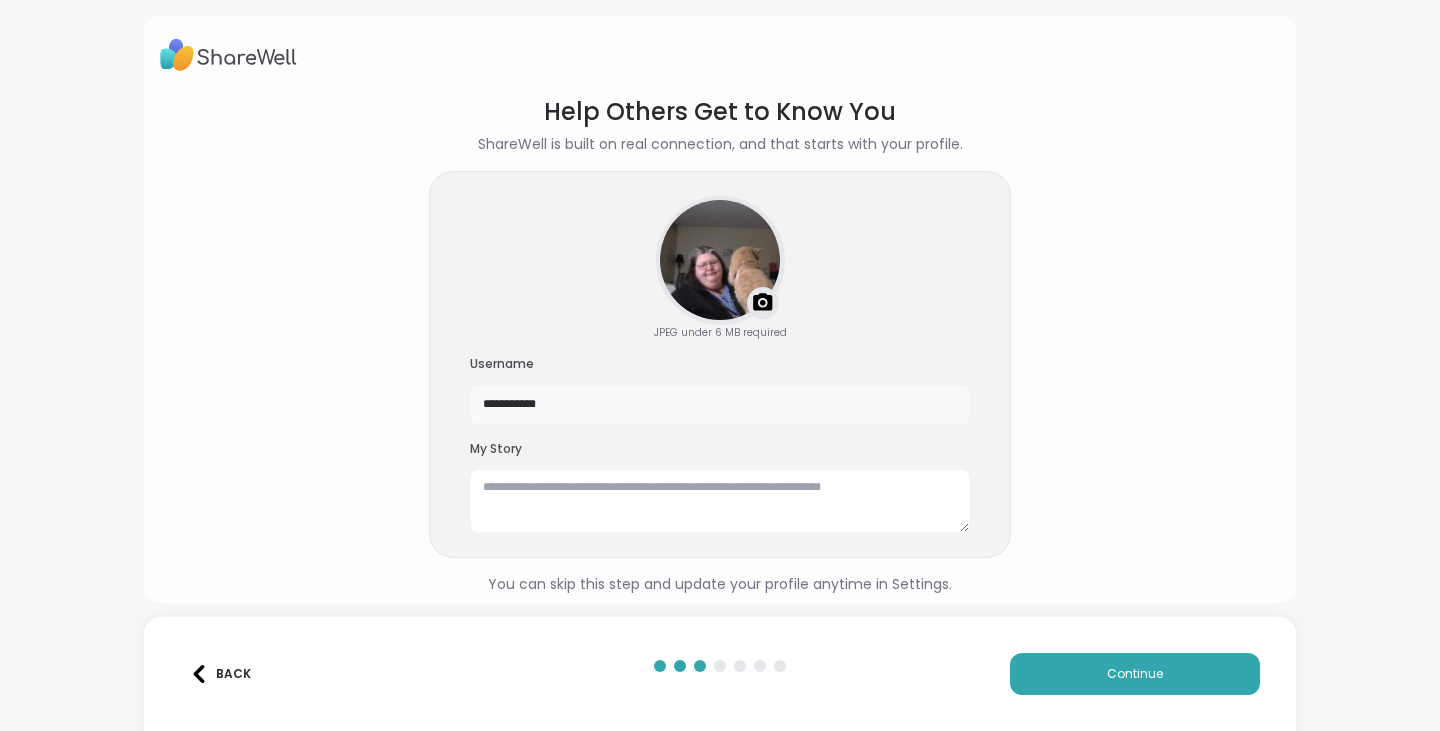 type on "**********" 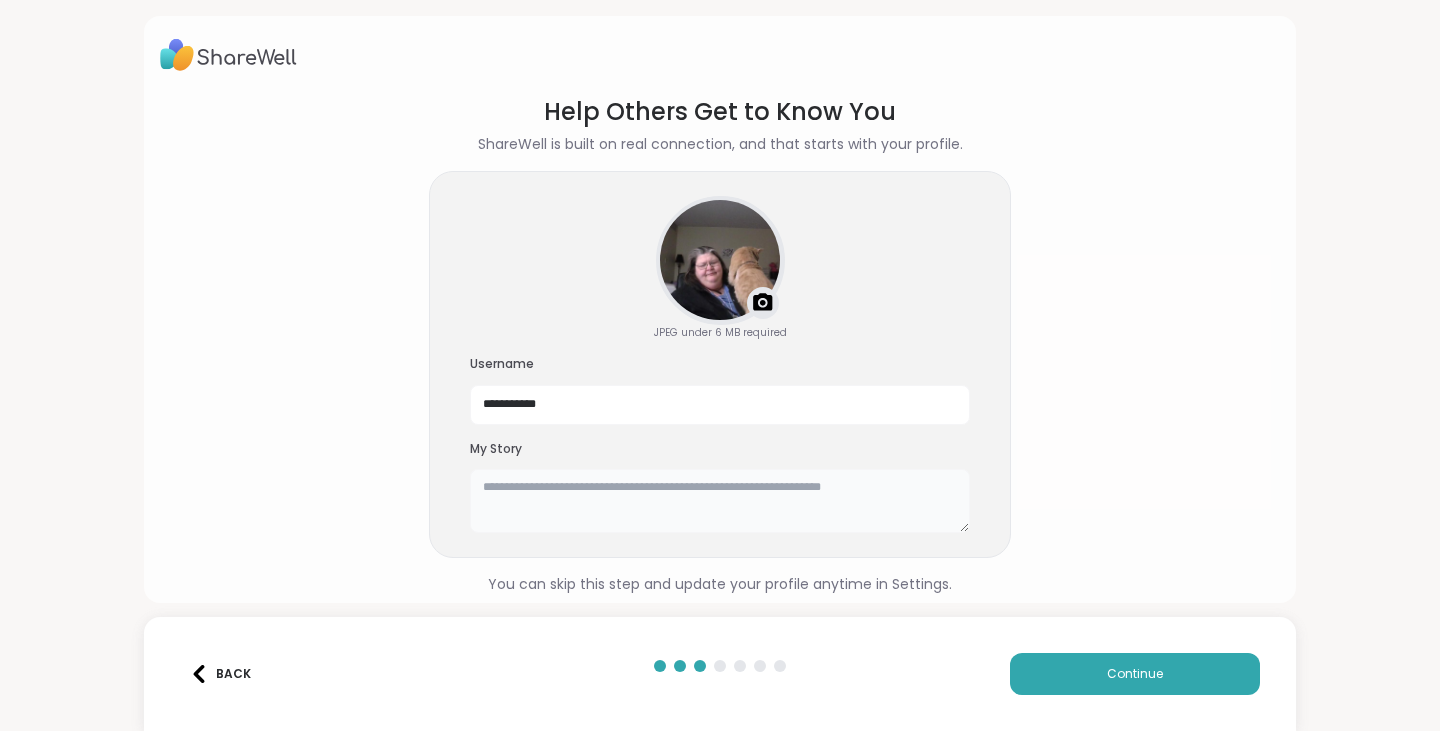 click at bounding box center (720, 501) 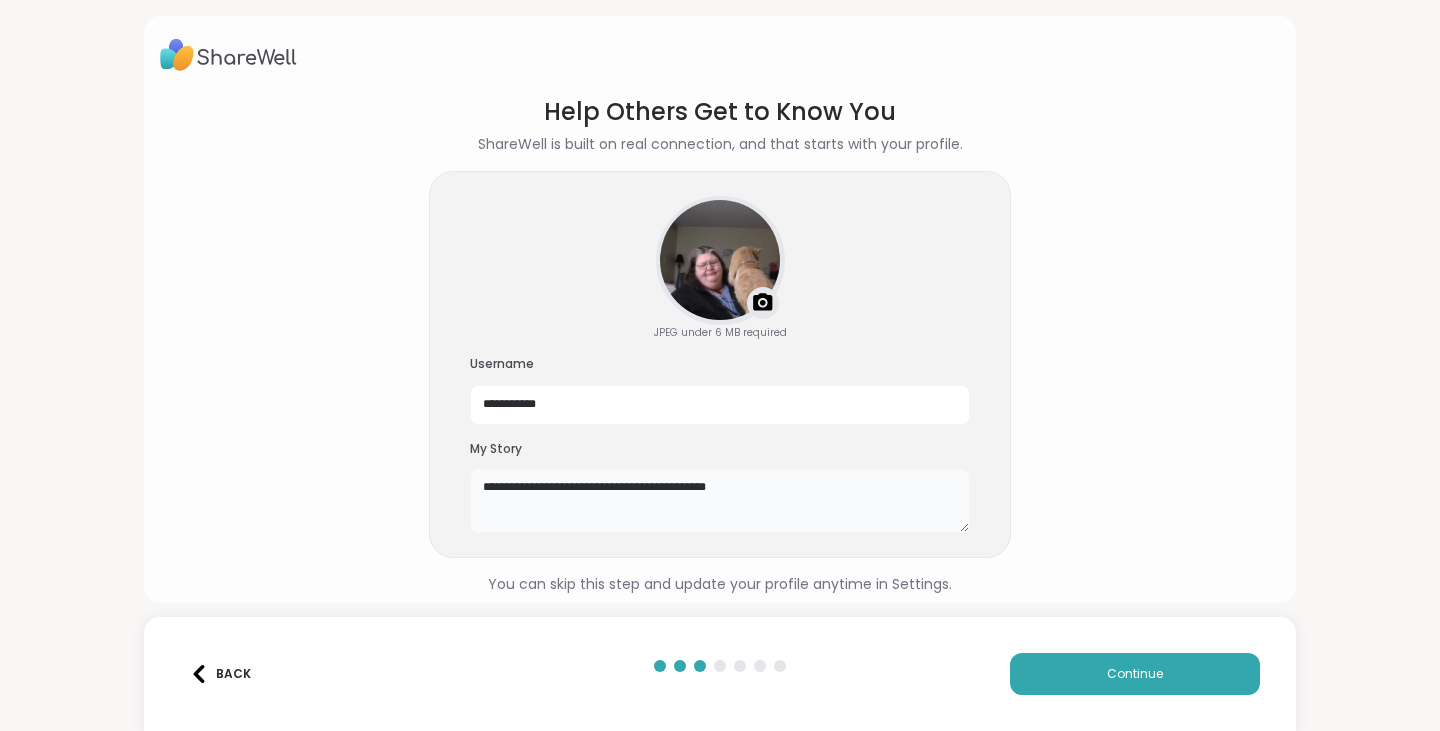type on "**********" 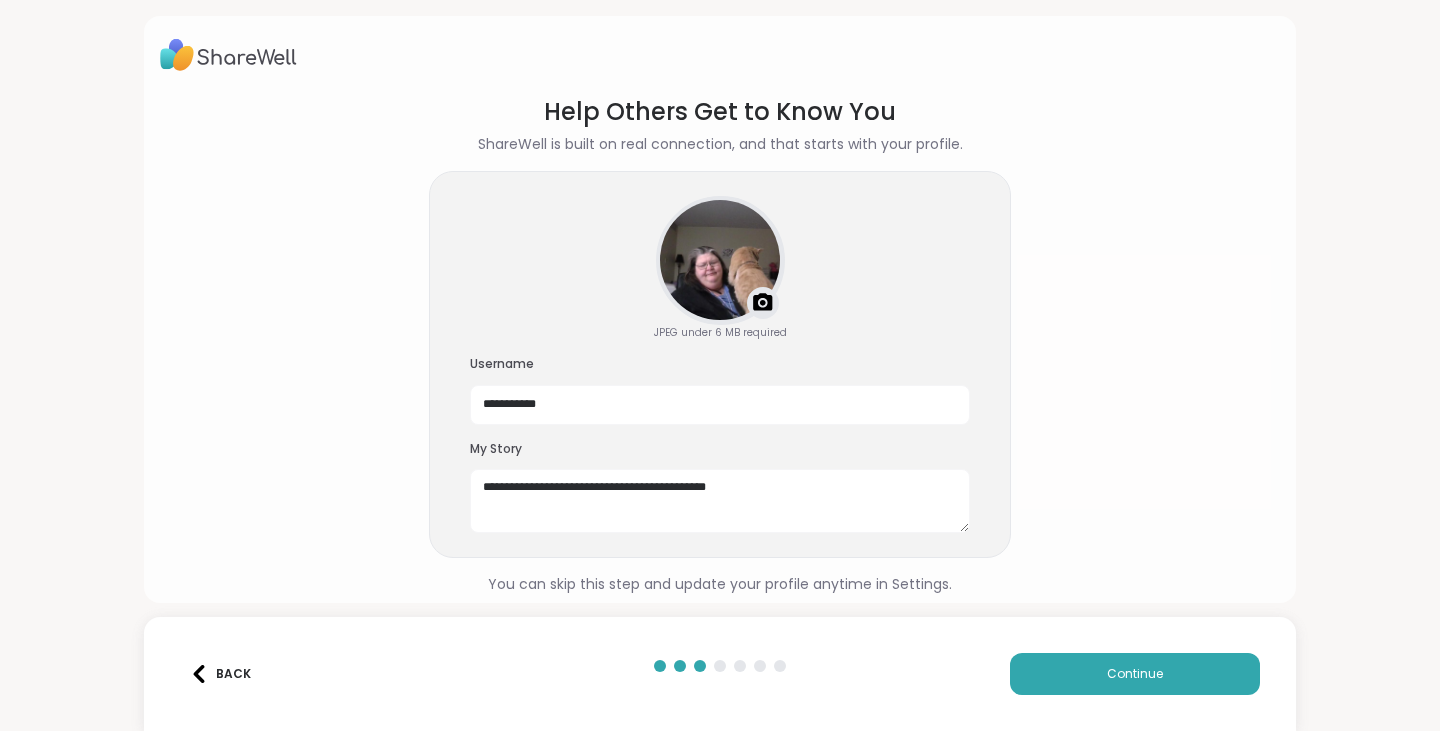 click on "**********" at bounding box center (720, 345) 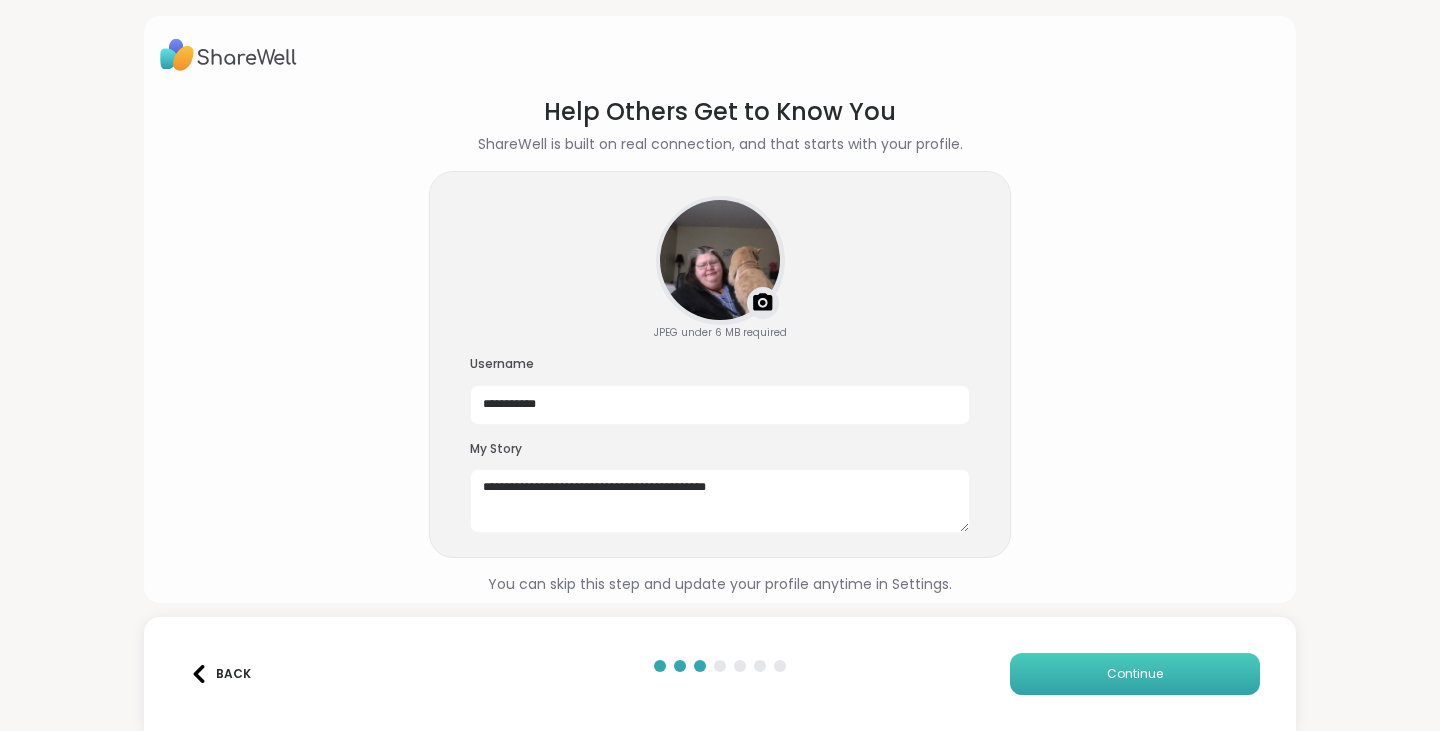click on "Continue" at bounding box center (1135, 674) 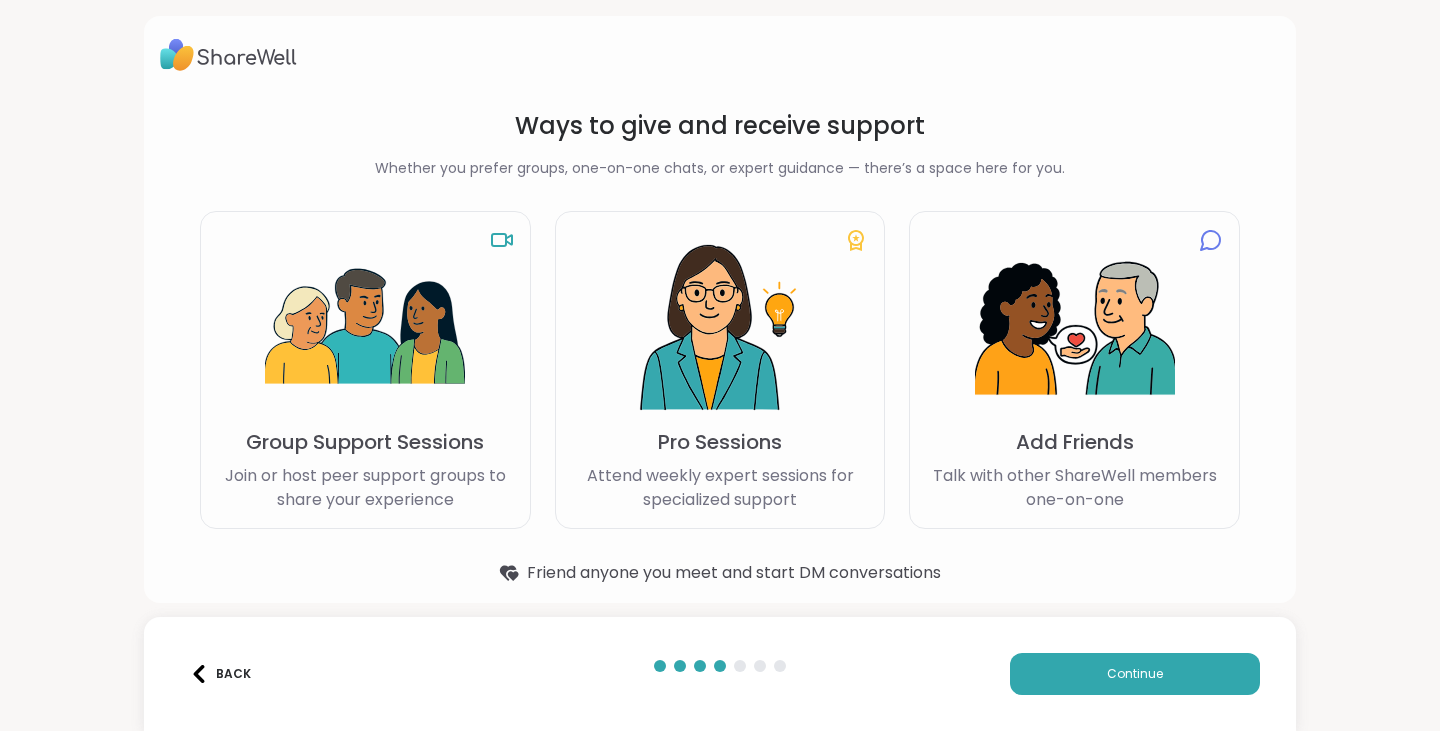 click at bounding box center [365, 328] 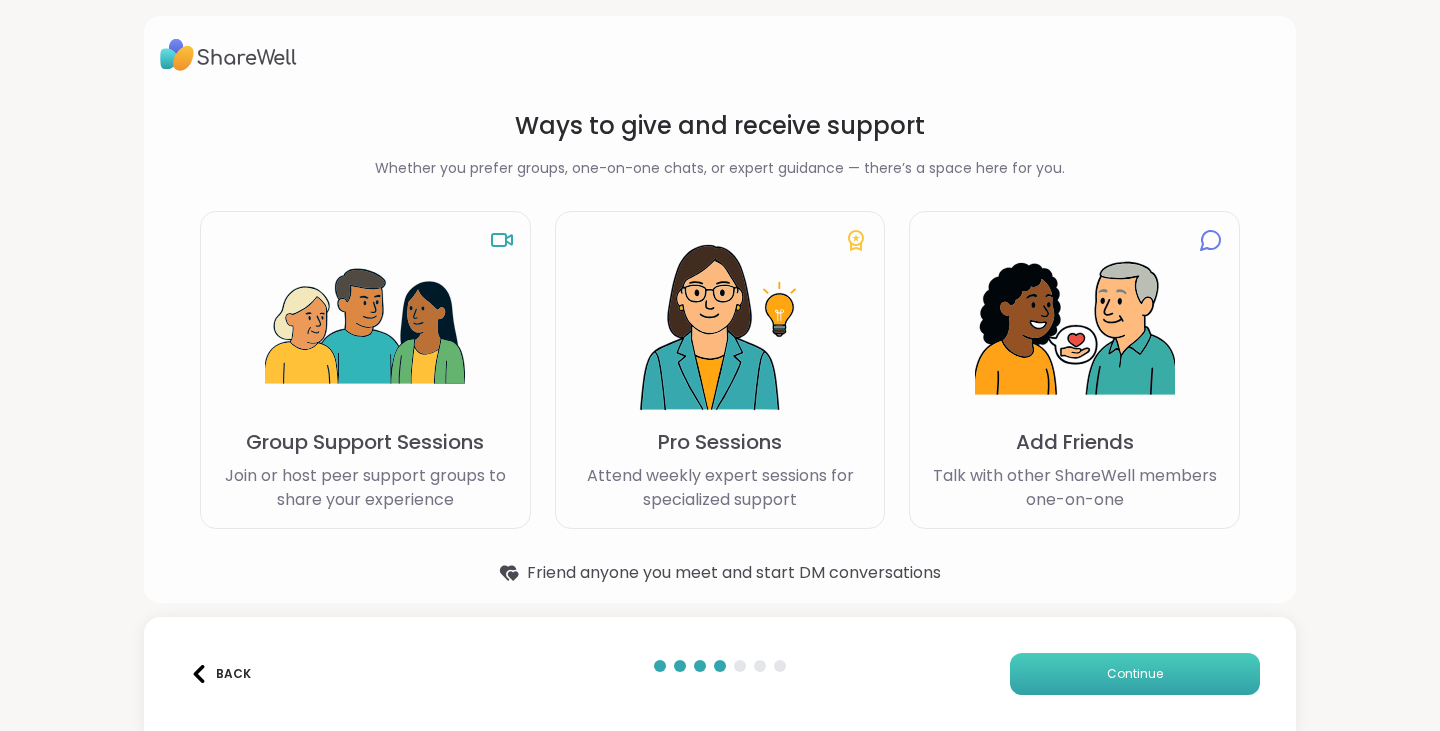 click on "Continue" at bounding box center (1135, 674) 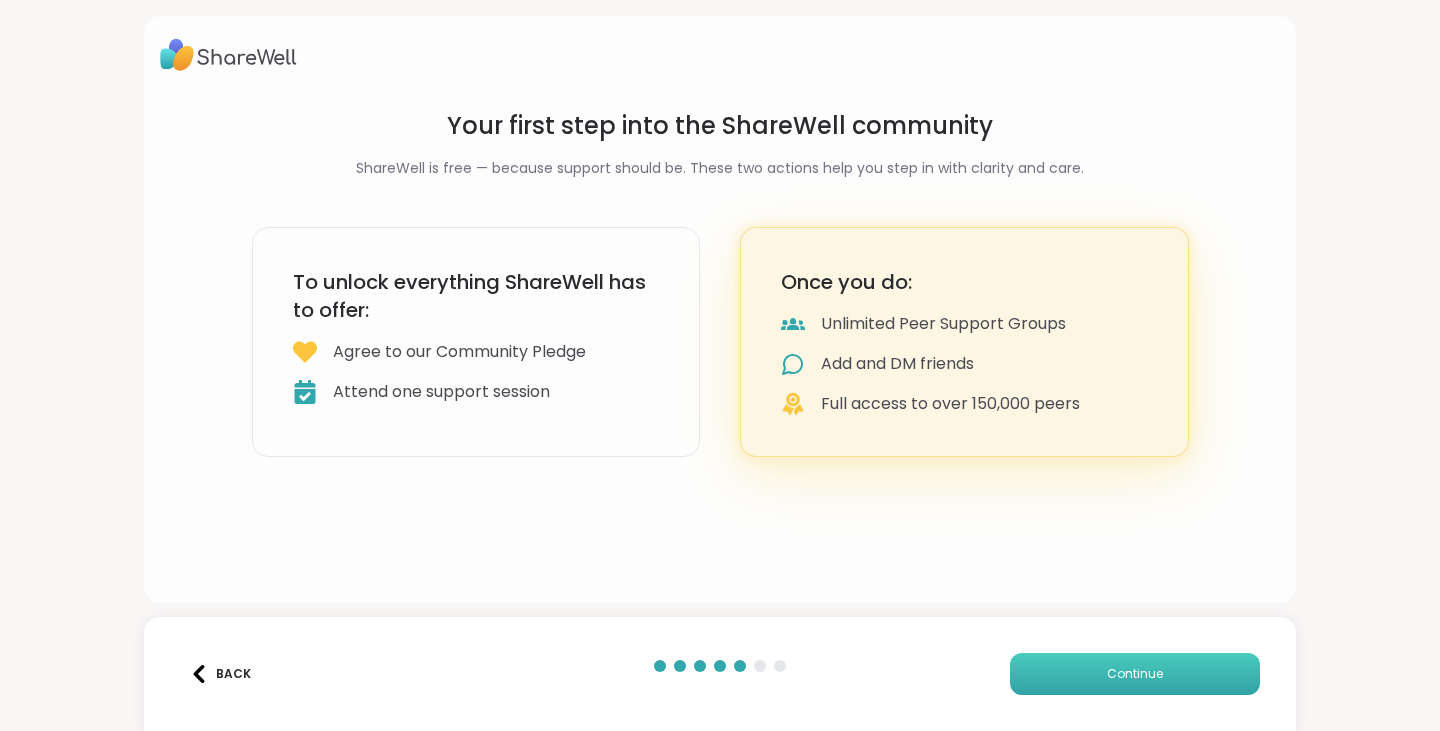 click on "Continue" at bounding box center [1135, 674] 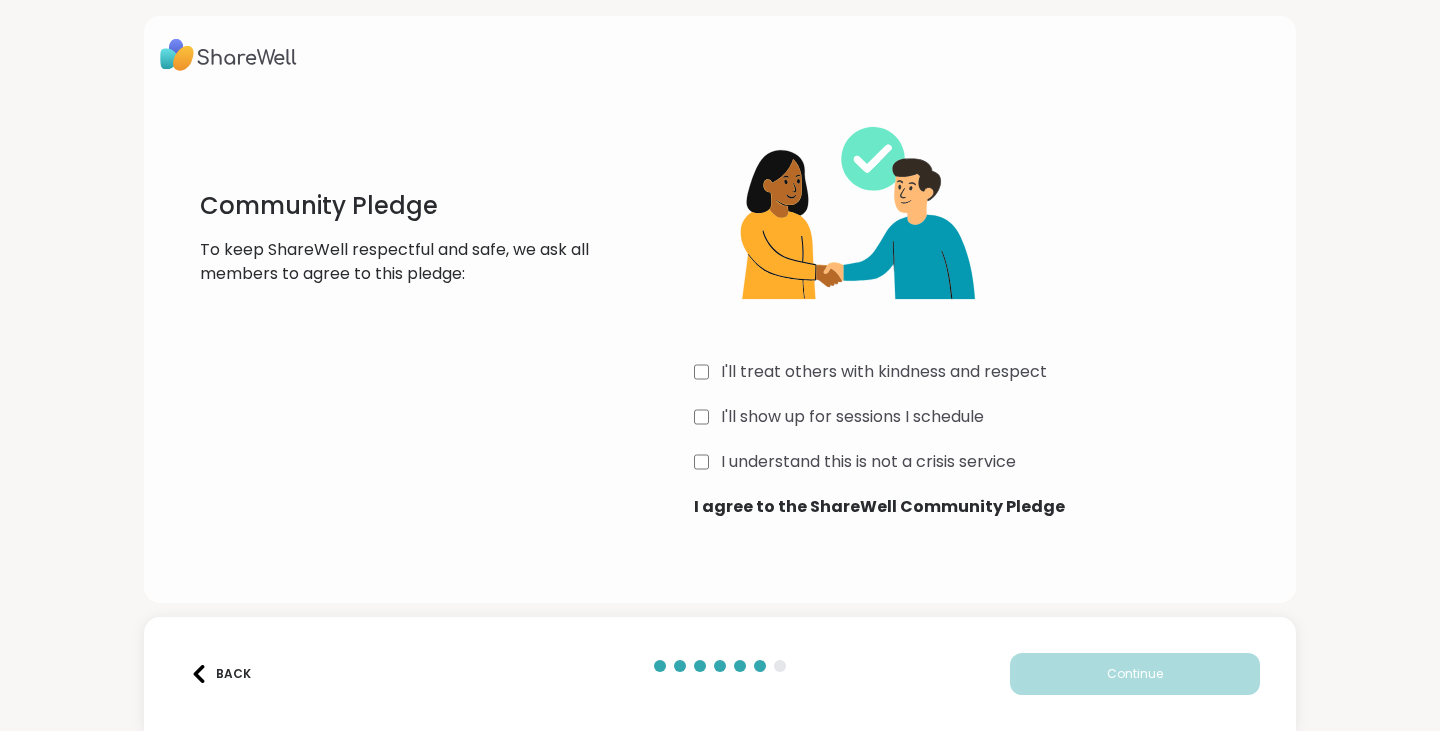 click on "Community Pledge To keep ShareWell respectful and safe, we ask all members to agree to this pledge: I'll treat others with kindness and respect I'll show up for sessions I schedule I understand this is not a crisis service I agree to the ShareWell Community Pledge" at bounding box center [720, 306] 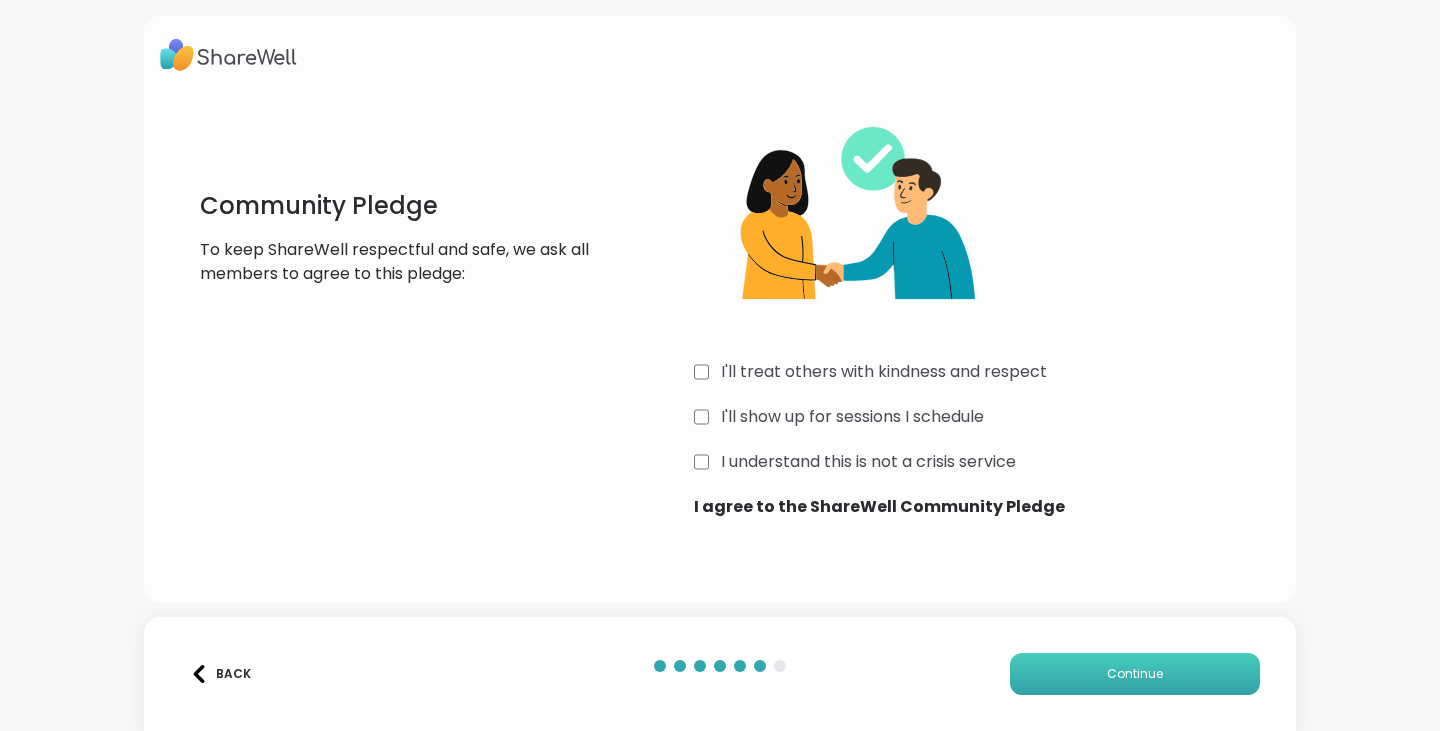 click on "Continue" at bounding box center (1135, 674) 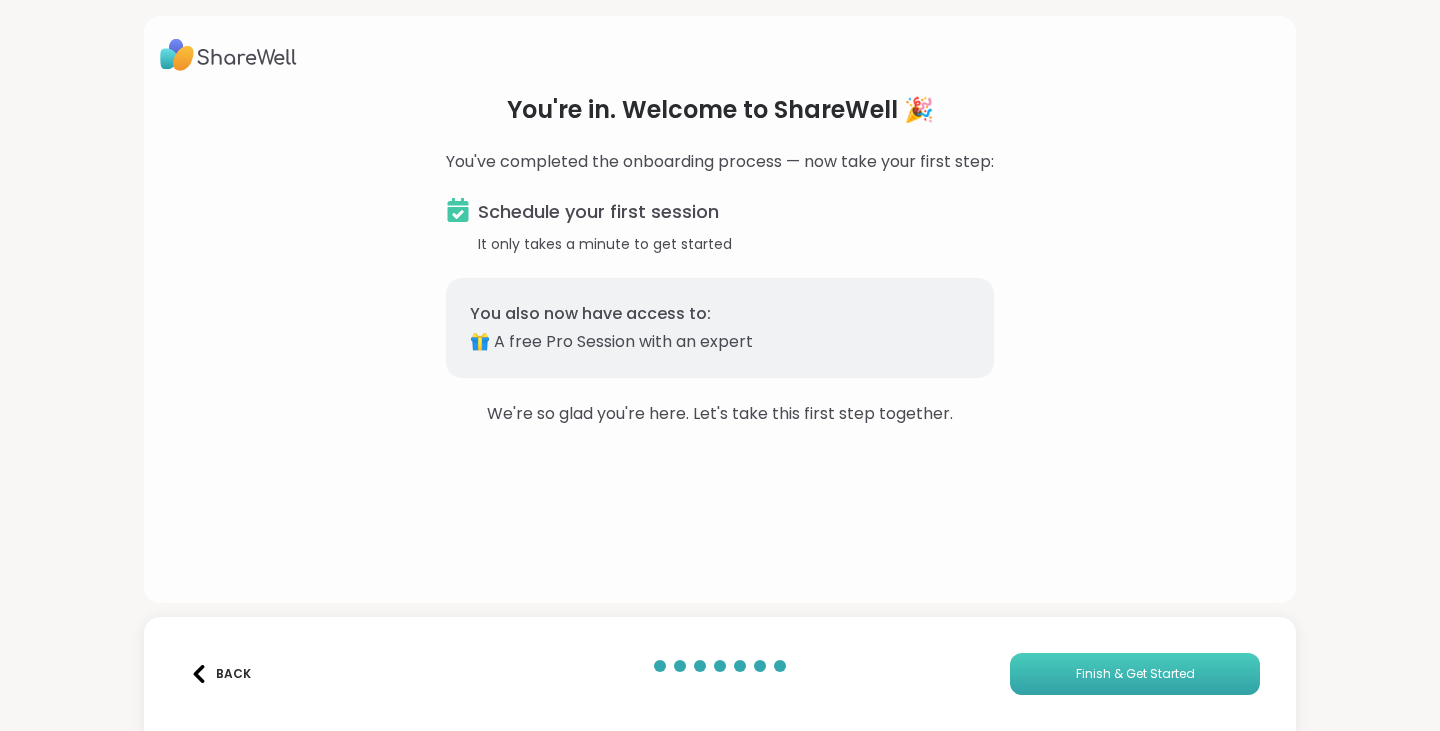drag, startPoint x: 1056, startPoint y: 666, endPoint x: 1023, endPoint y: 671, distance: 33.37664 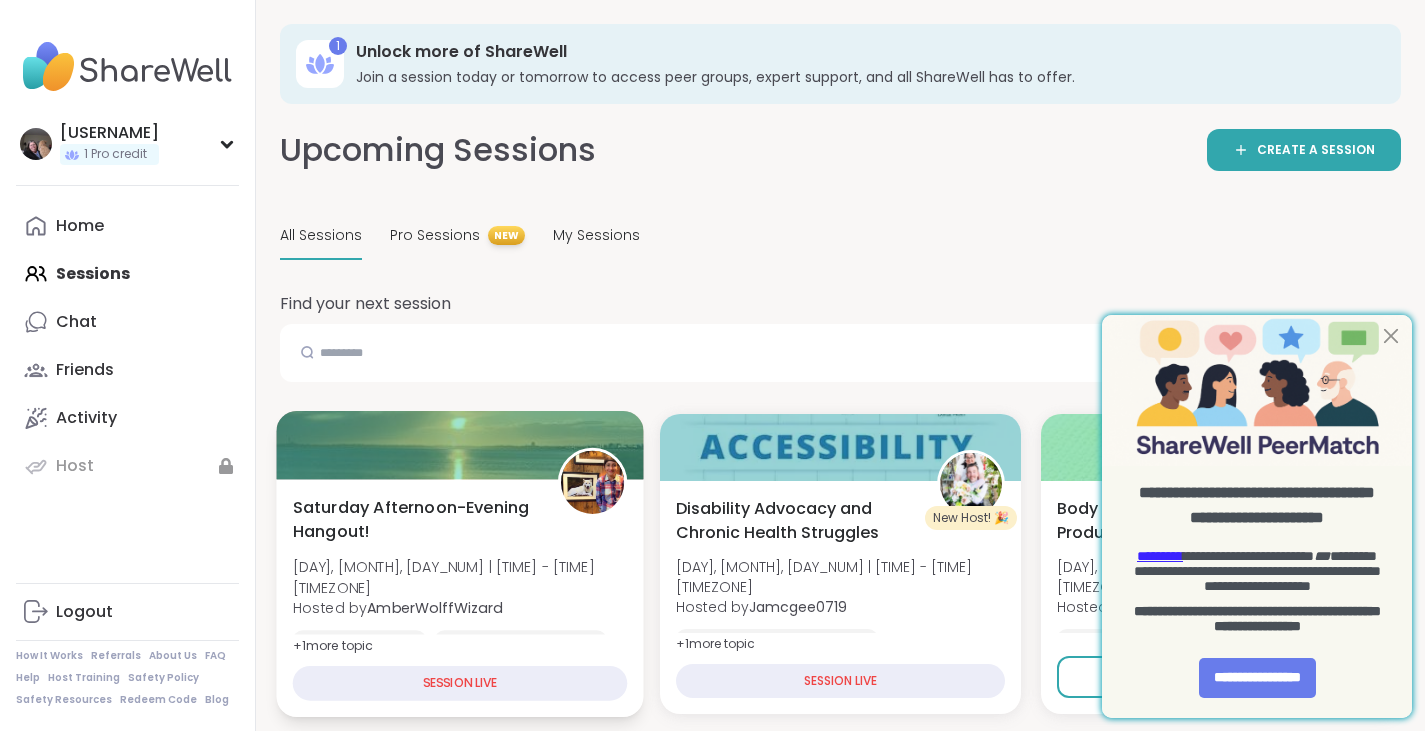 scroll, scrollTop: 0, scrollLeft: 0, axis: both 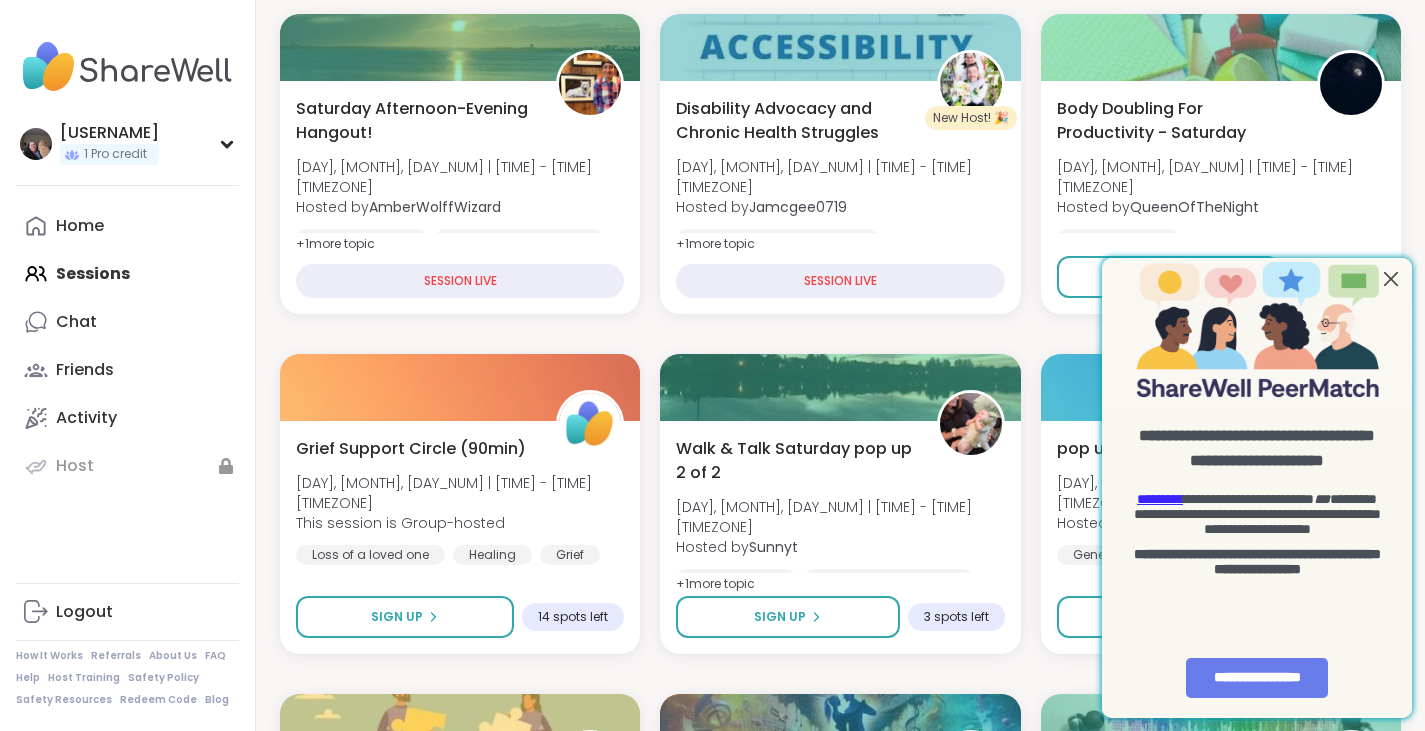 click at bounding box center [1391, 278] 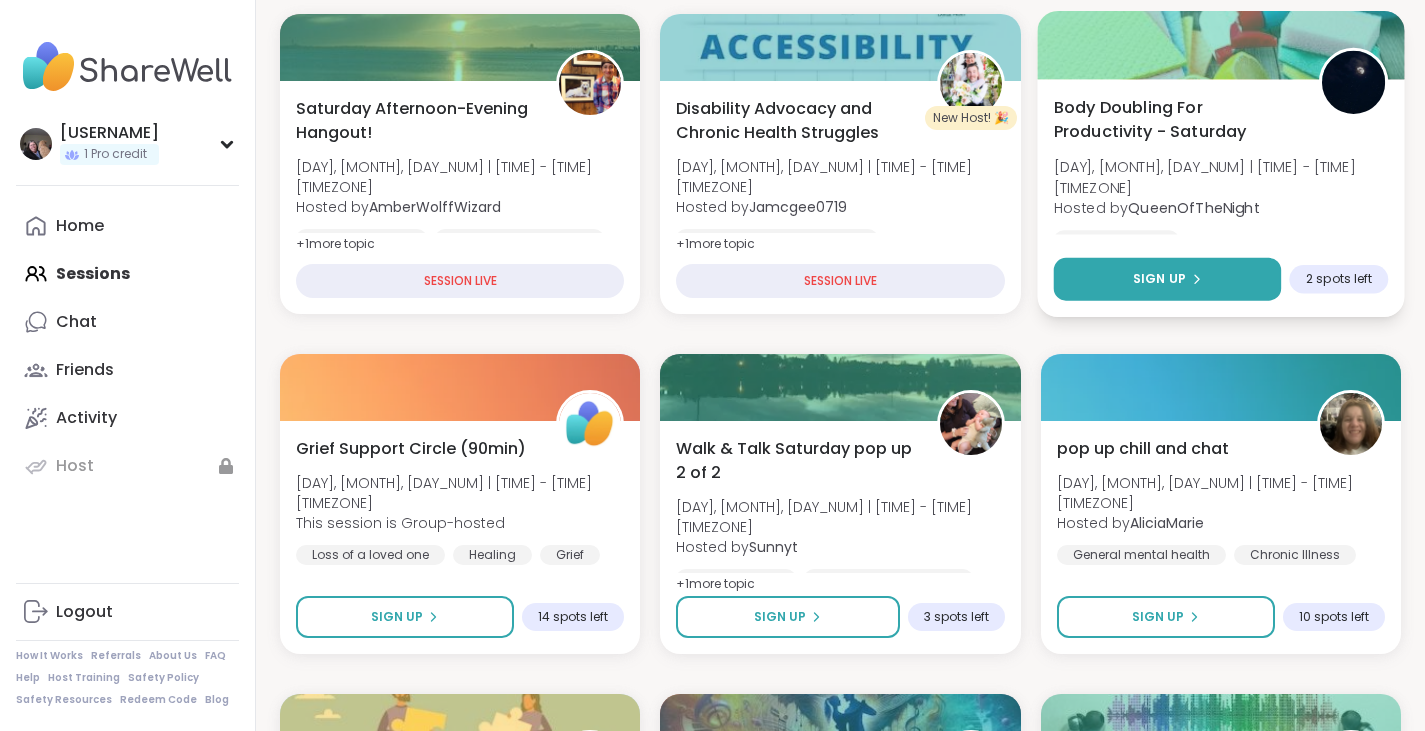 click on "Sign Up" at bounding box center (1159, 279) 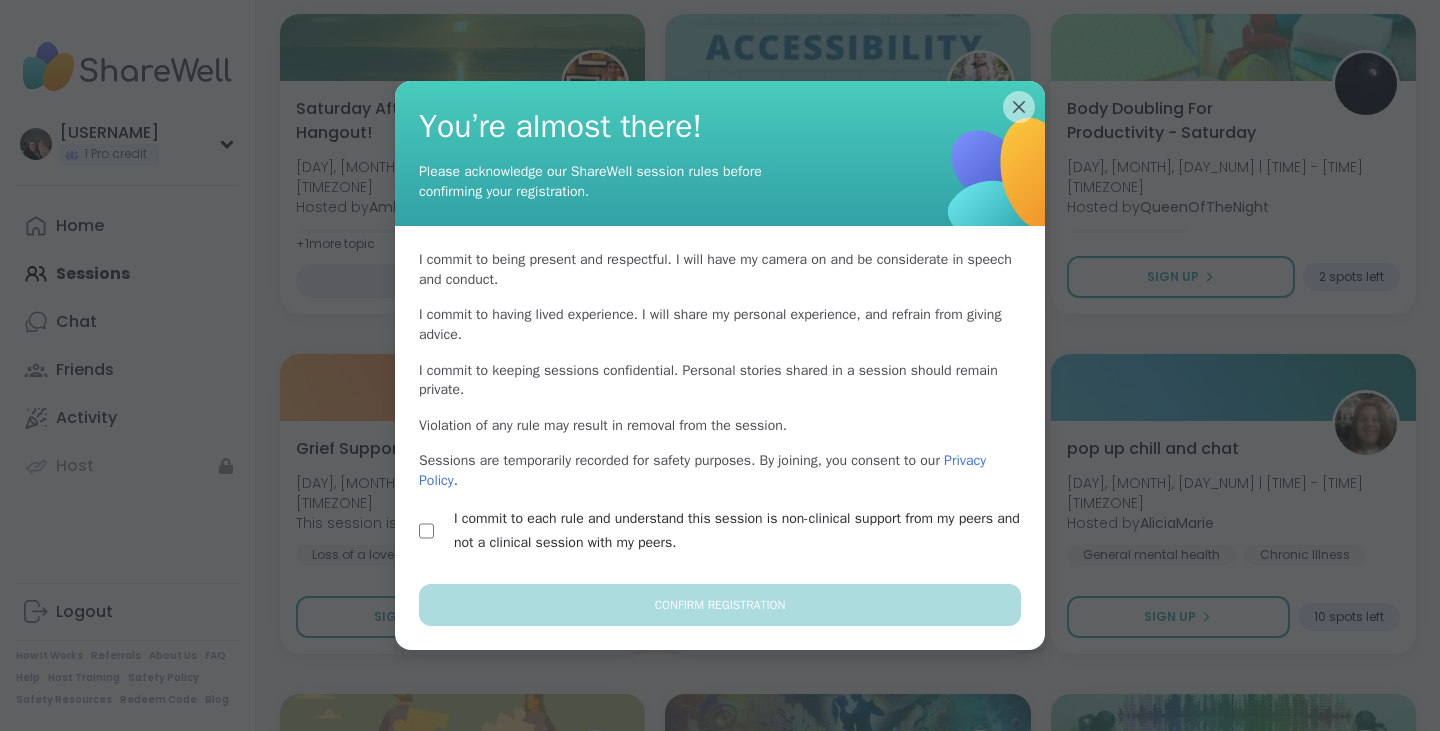 click on "I commit to each rule and understand this session is non-clinical support from my peers and not a clinical session with my peers." at bounding box center [743, 531] 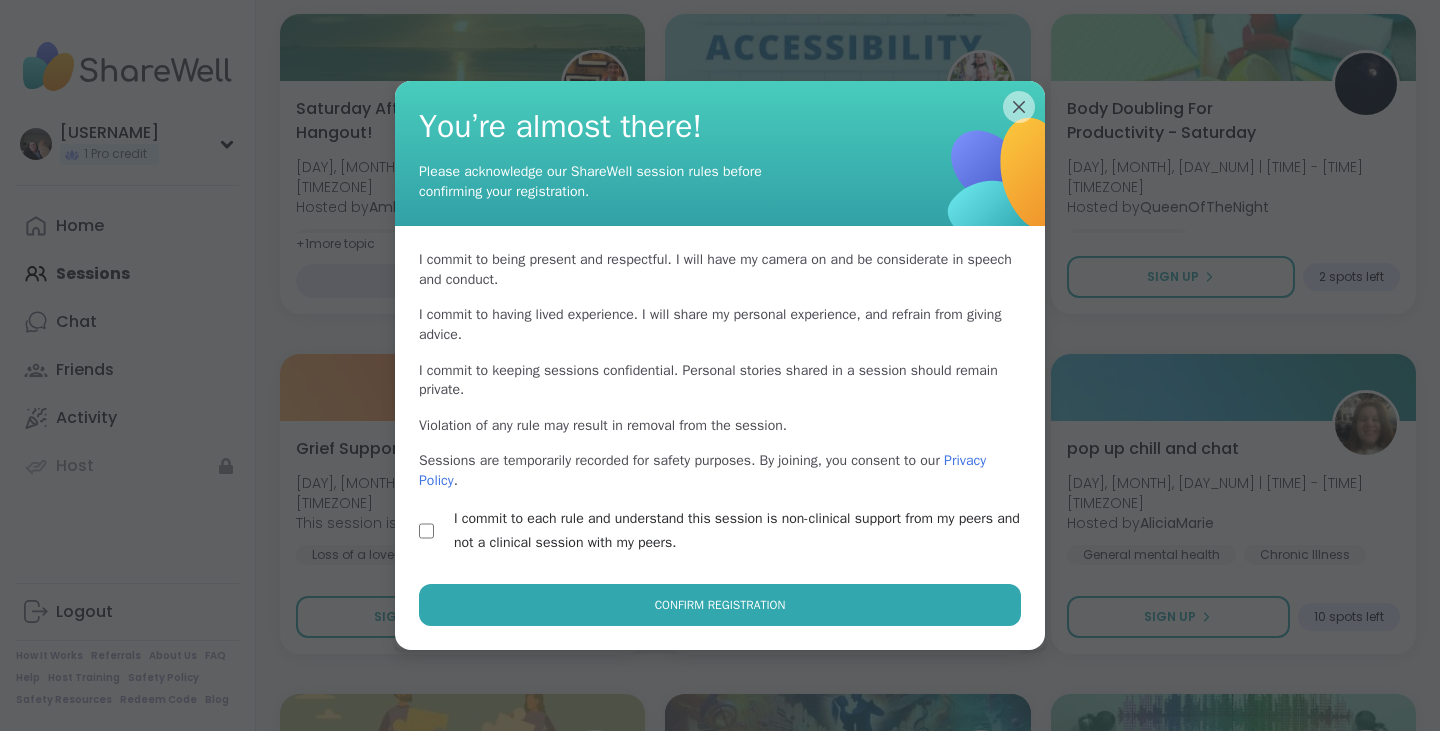 click on "Confirm Registration" at bounding box center (720, 605) 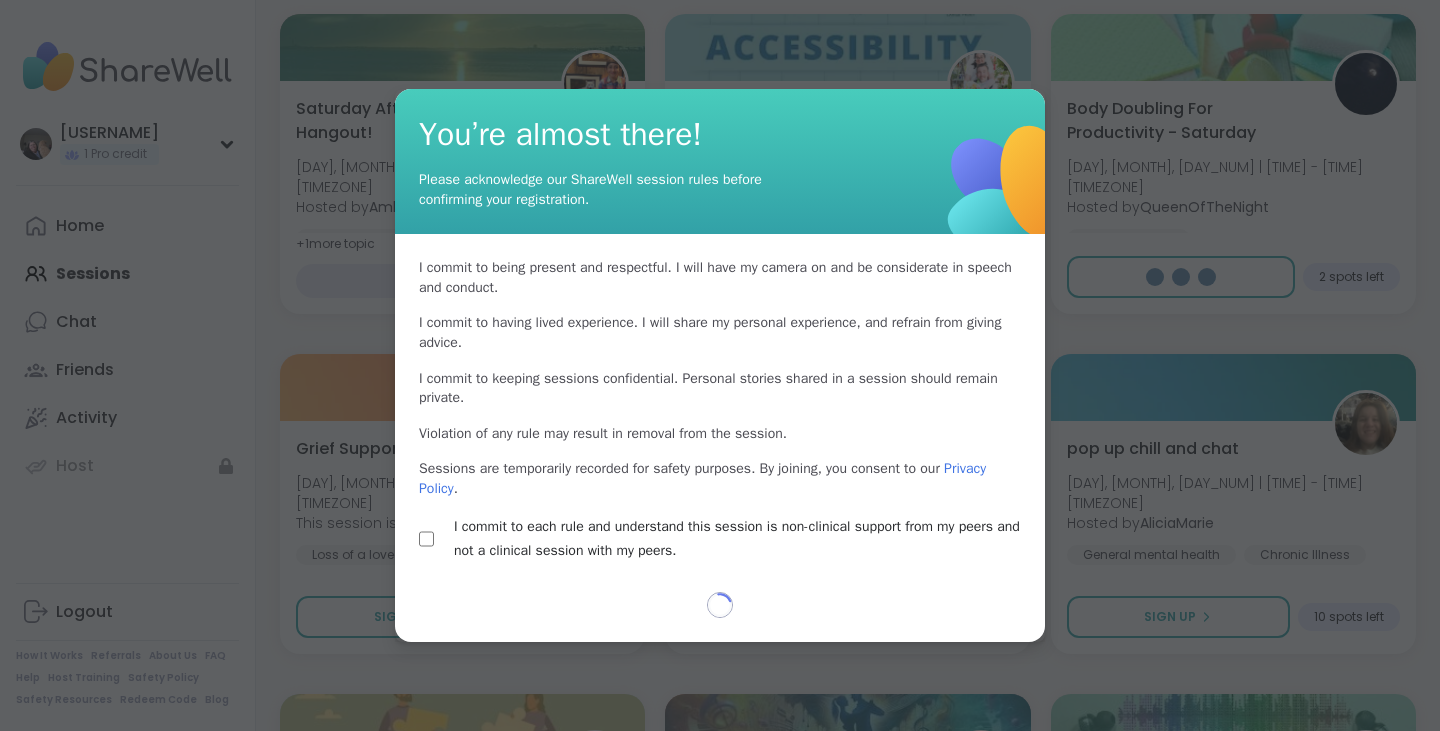 select on "**" 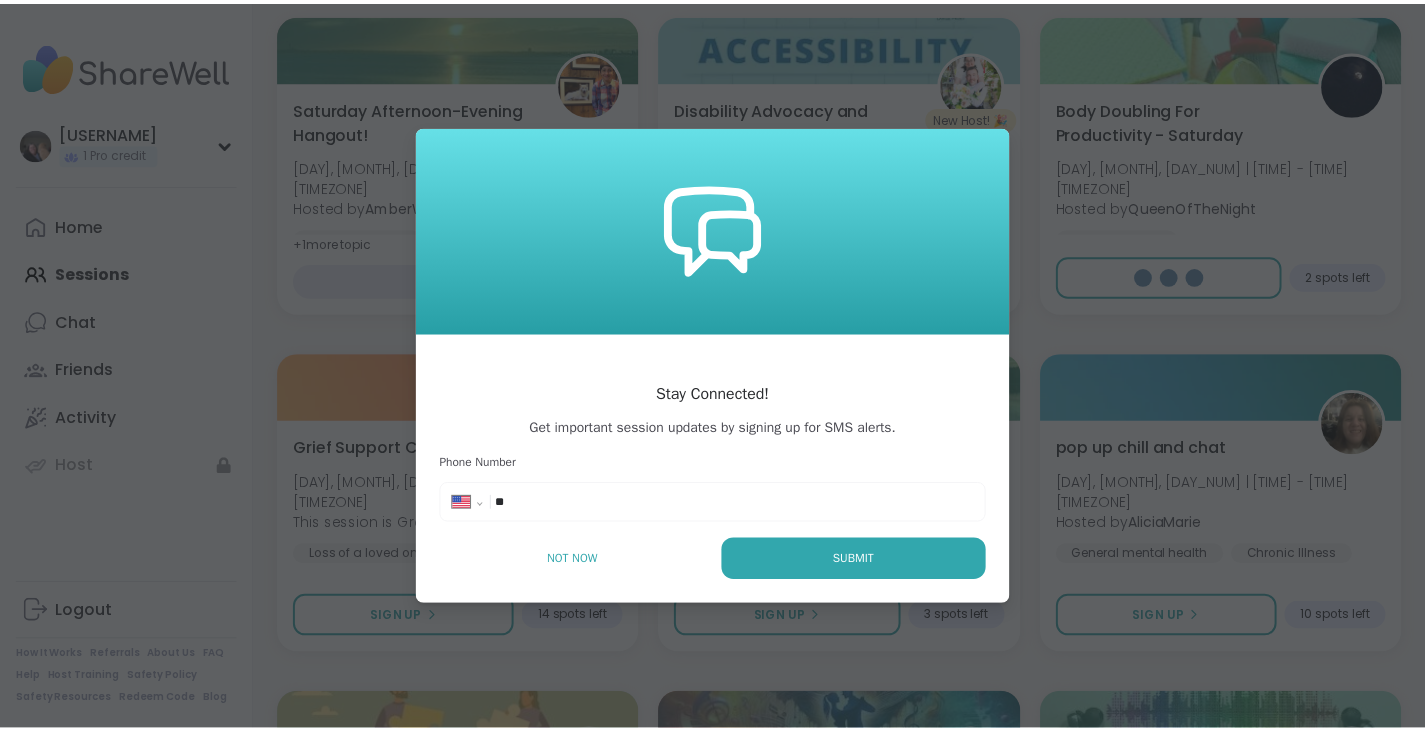 scroll, scrollTop: 448, scrollLeft: 0, axis: vertical 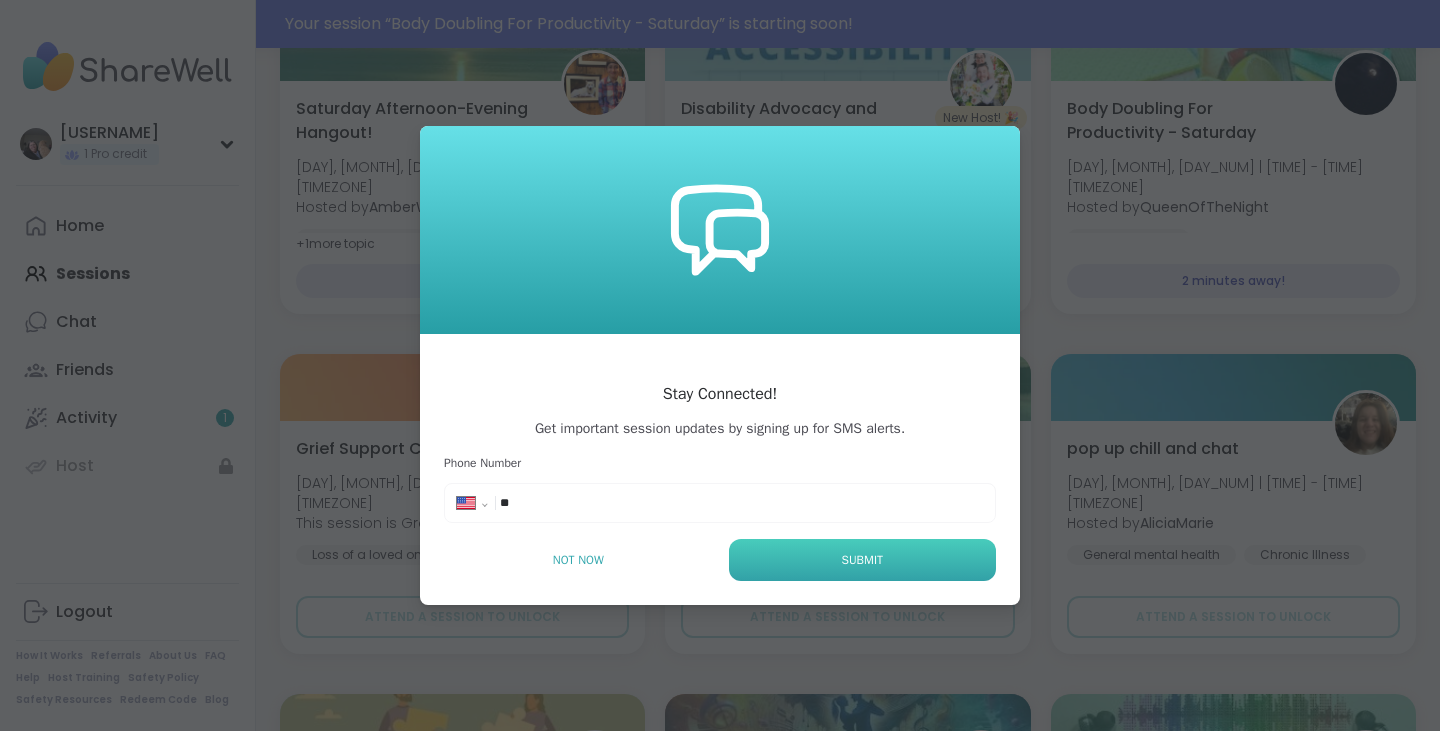 click on "Submit" at bounding box center (862, 560) 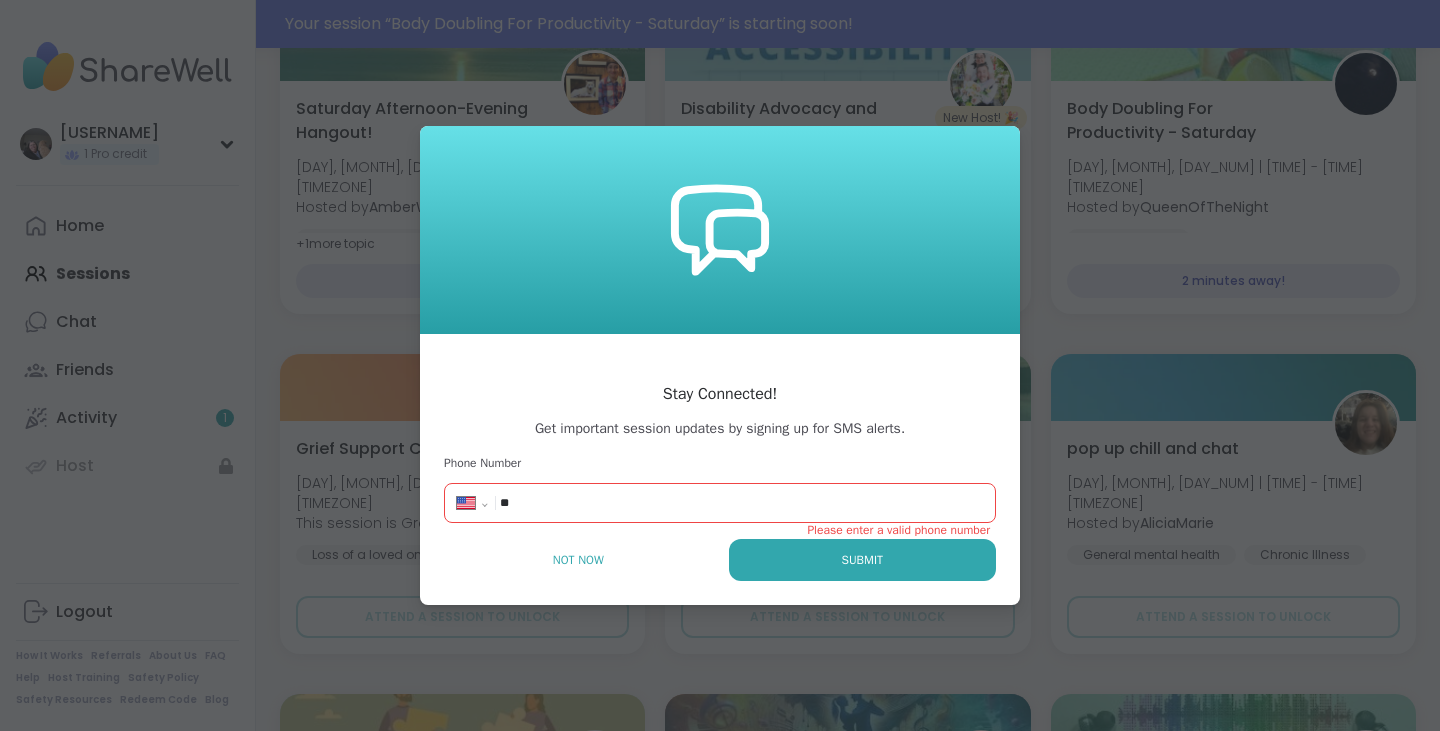 click on "**********" at bounding box center (720, 503) 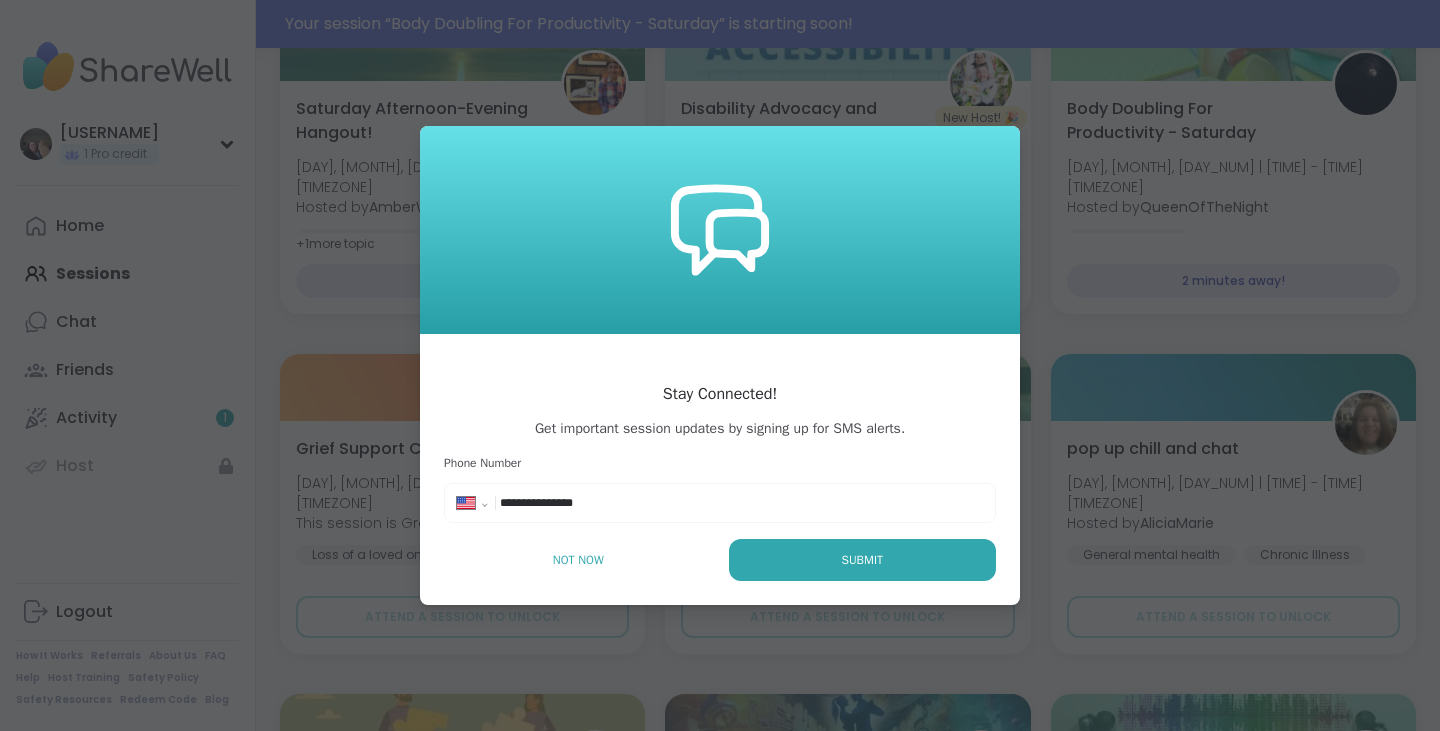 type on "**********" 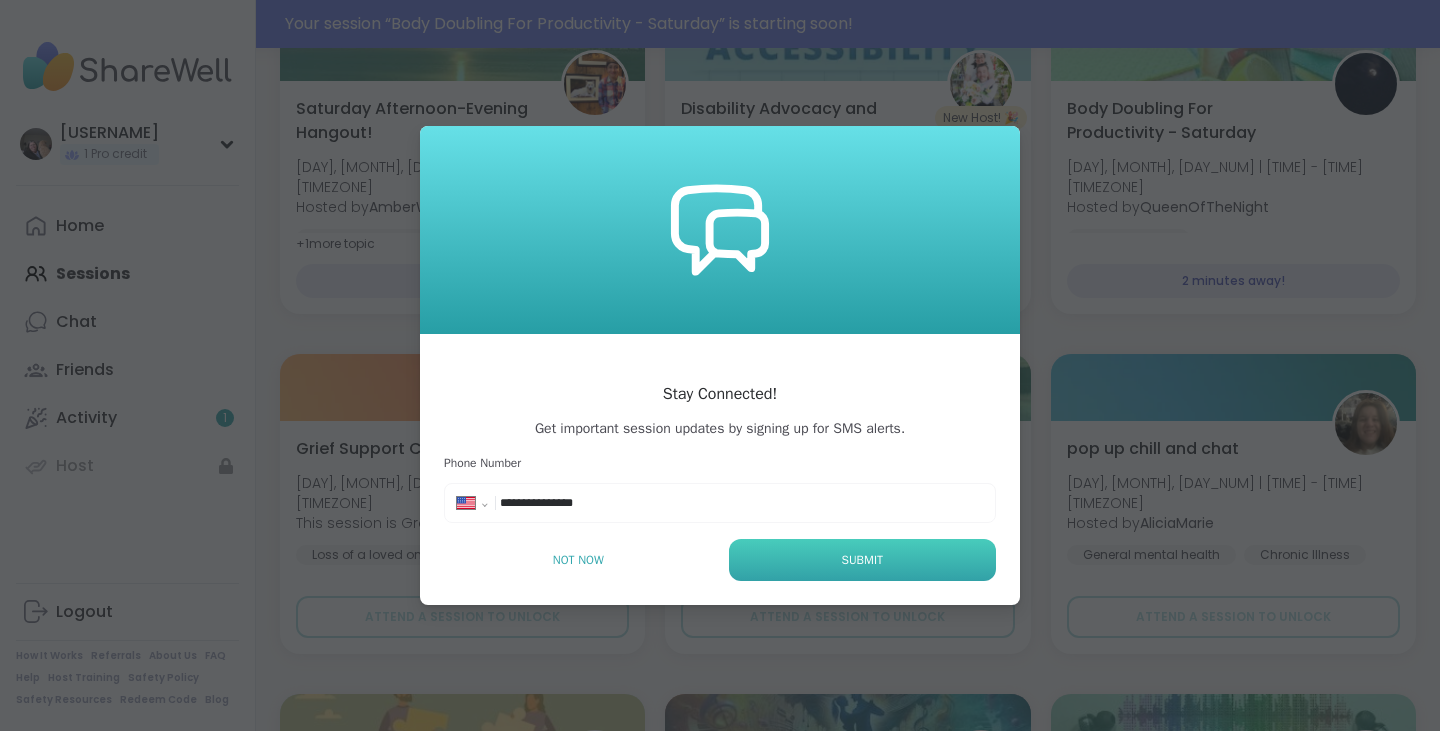 click on "Submit" at bounding box center [862, 560] 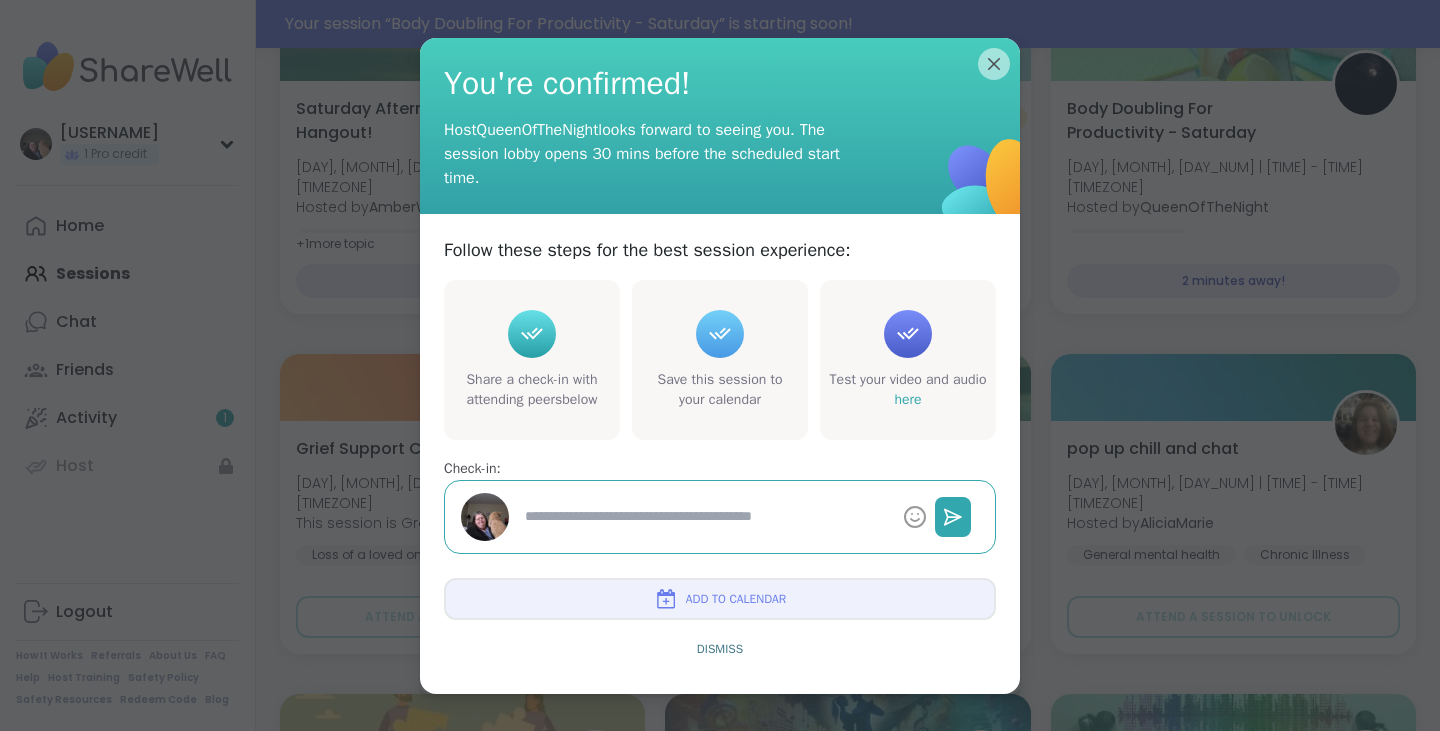 click 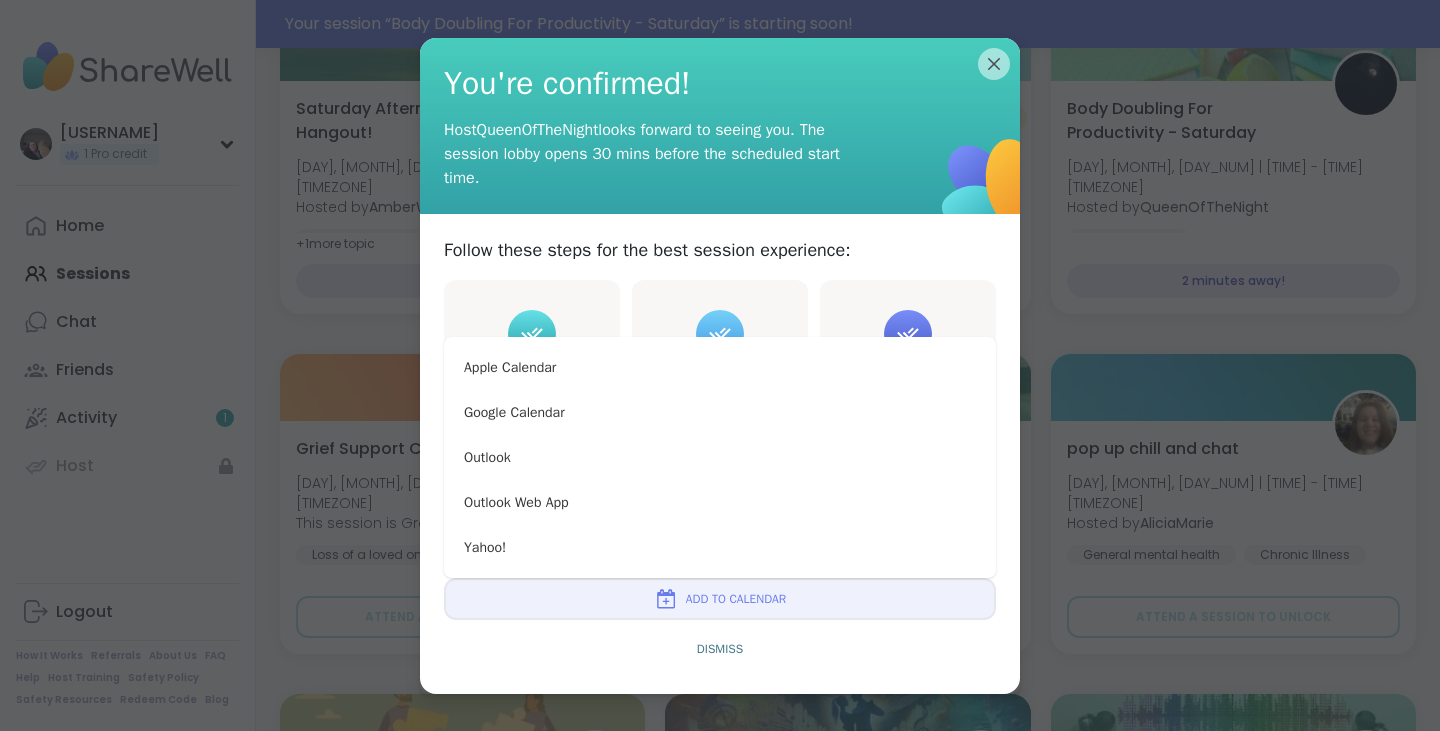 click on "Add to Calendar" at bounding box center [736, 599] 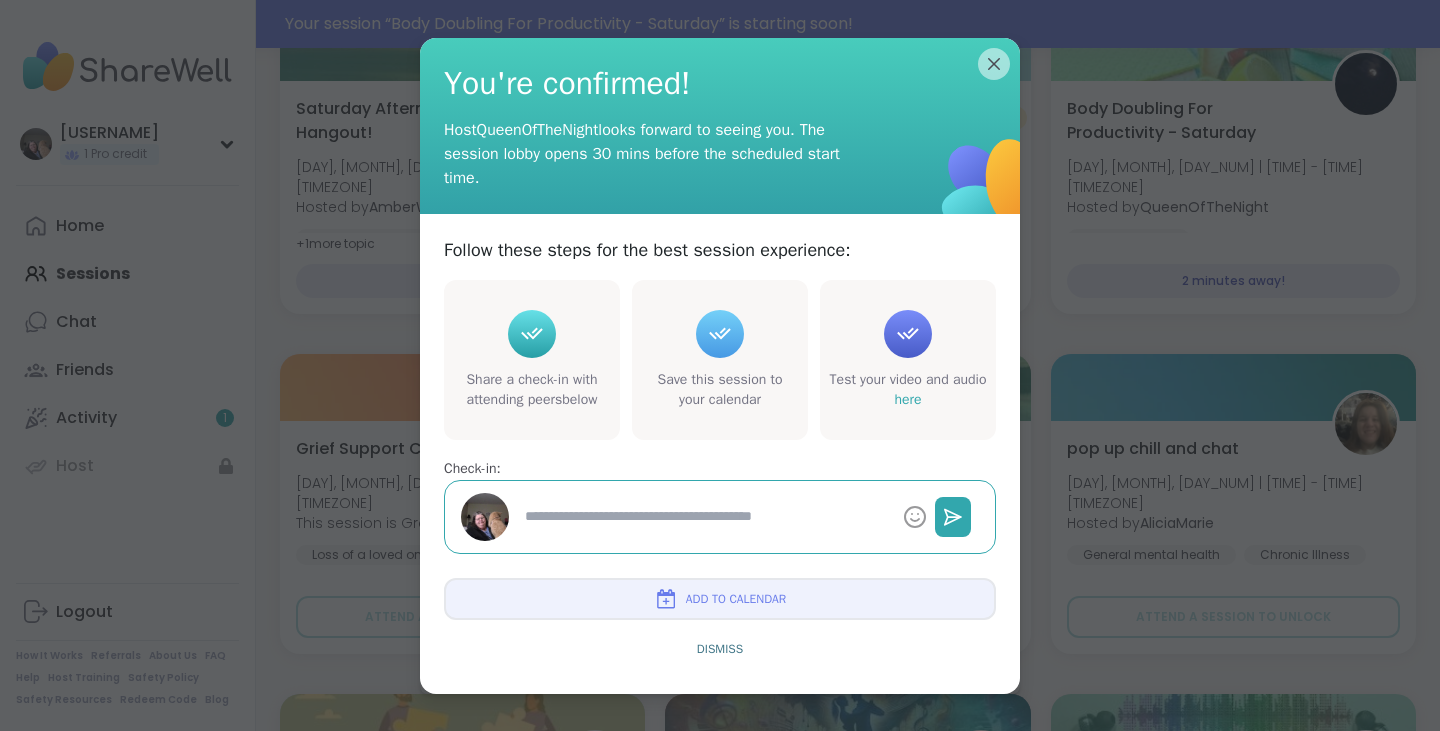 click on "Add to Calendar" at bounding box center [736, 599] 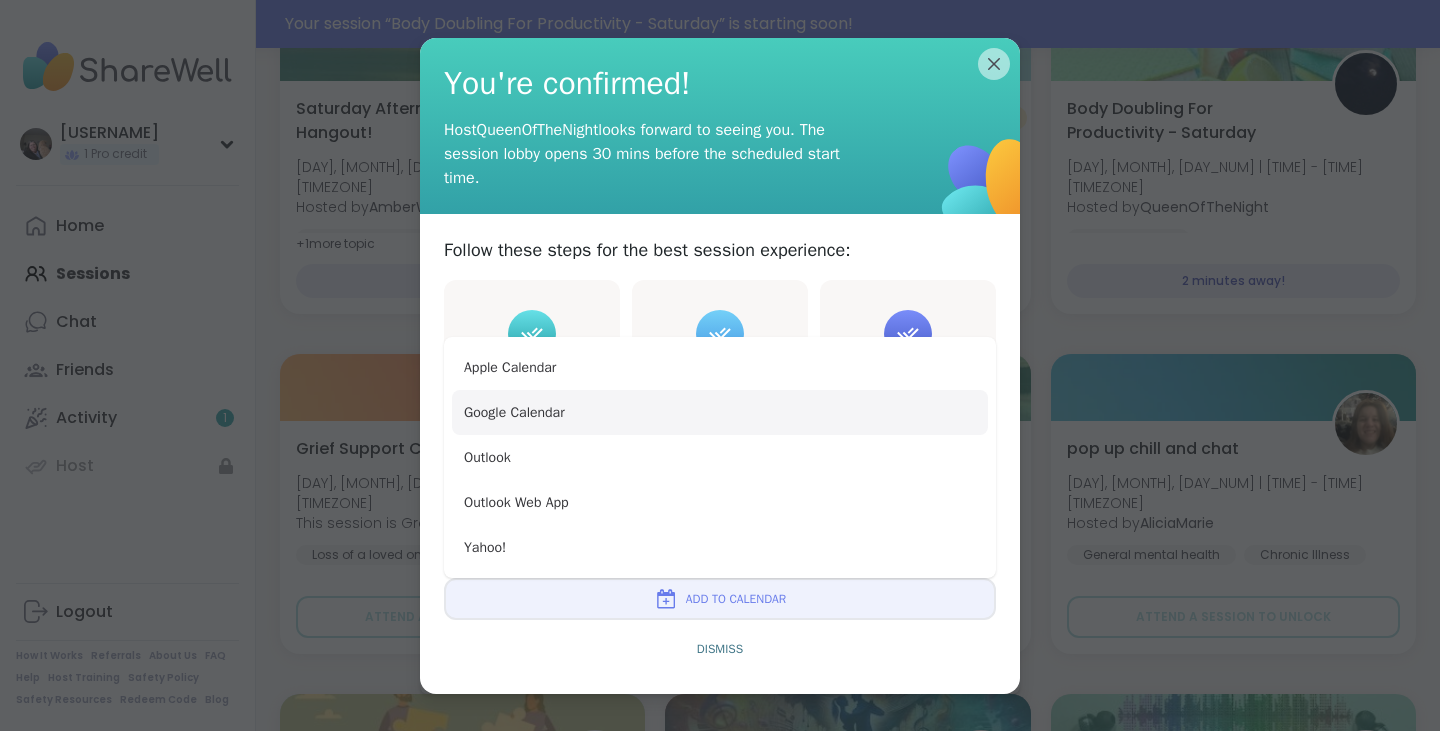 click on "Google Calendar" at bounding box center [720, 412] 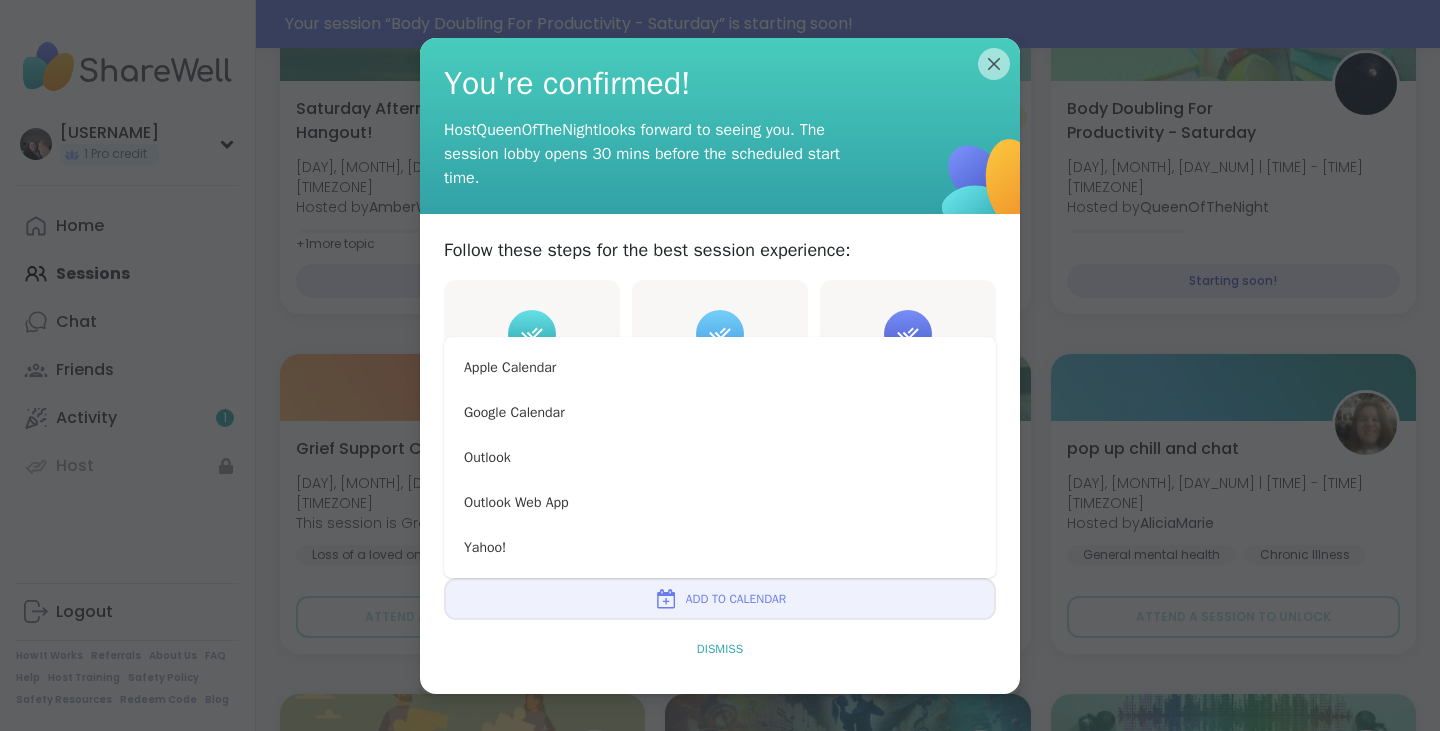 click on "Dismiss" at bounding box center (720, 649) 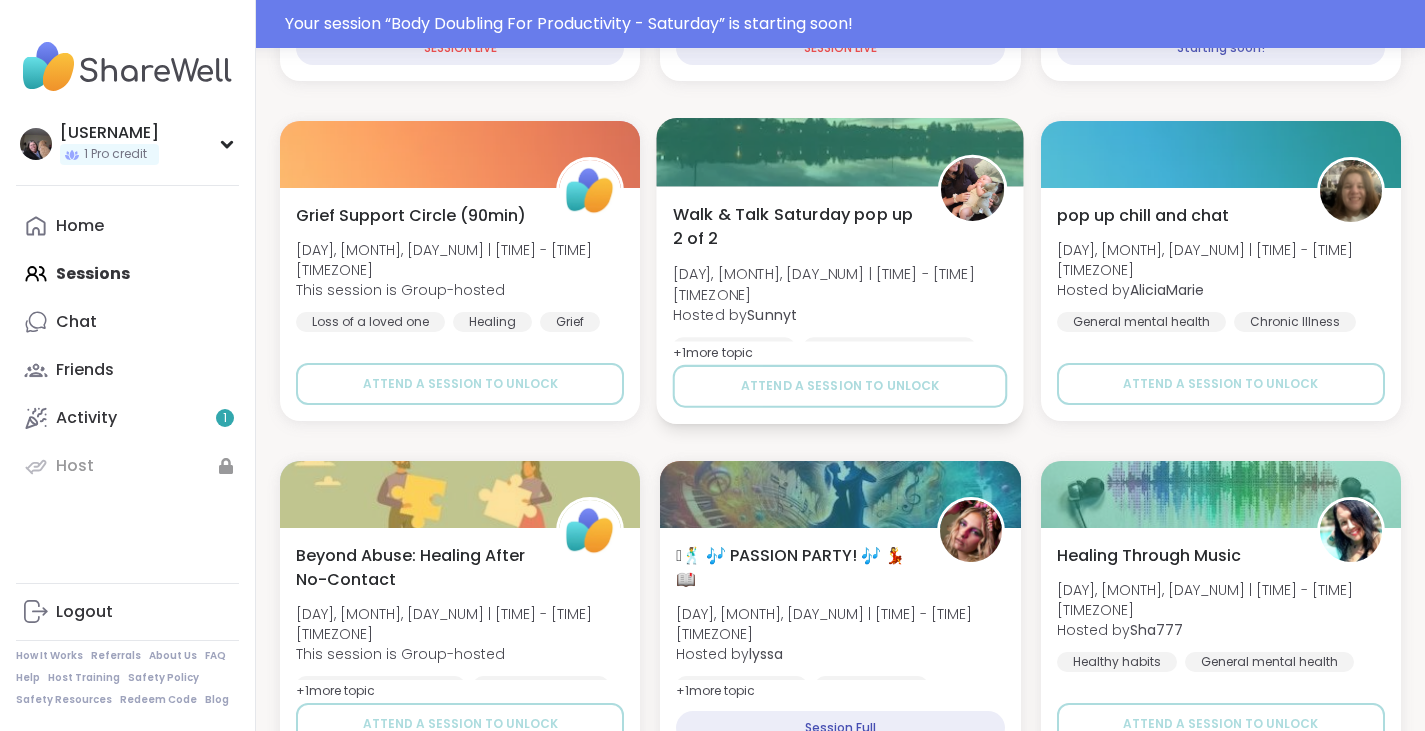 scroll, scrollTop: 748, scrollLeft: 0, axis: vertical 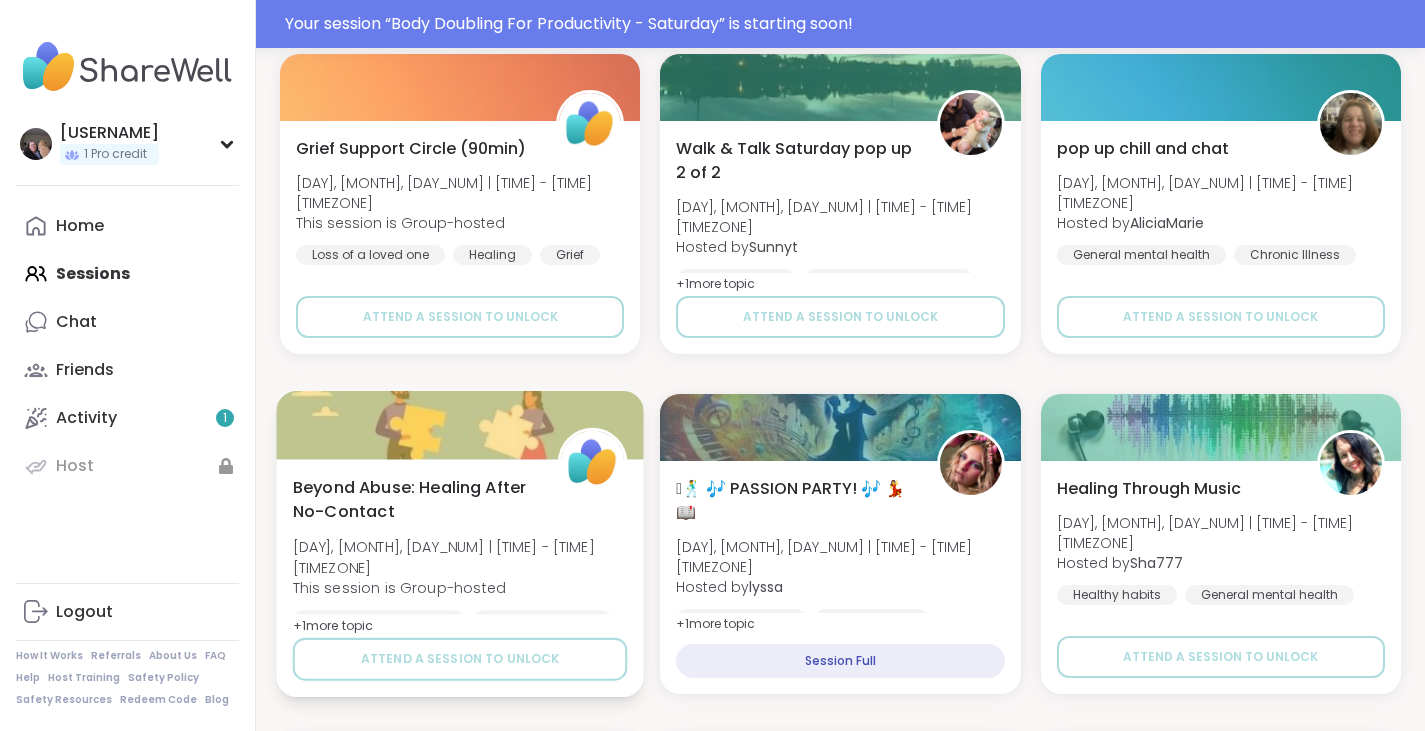 click at bounding box center (460, 425) 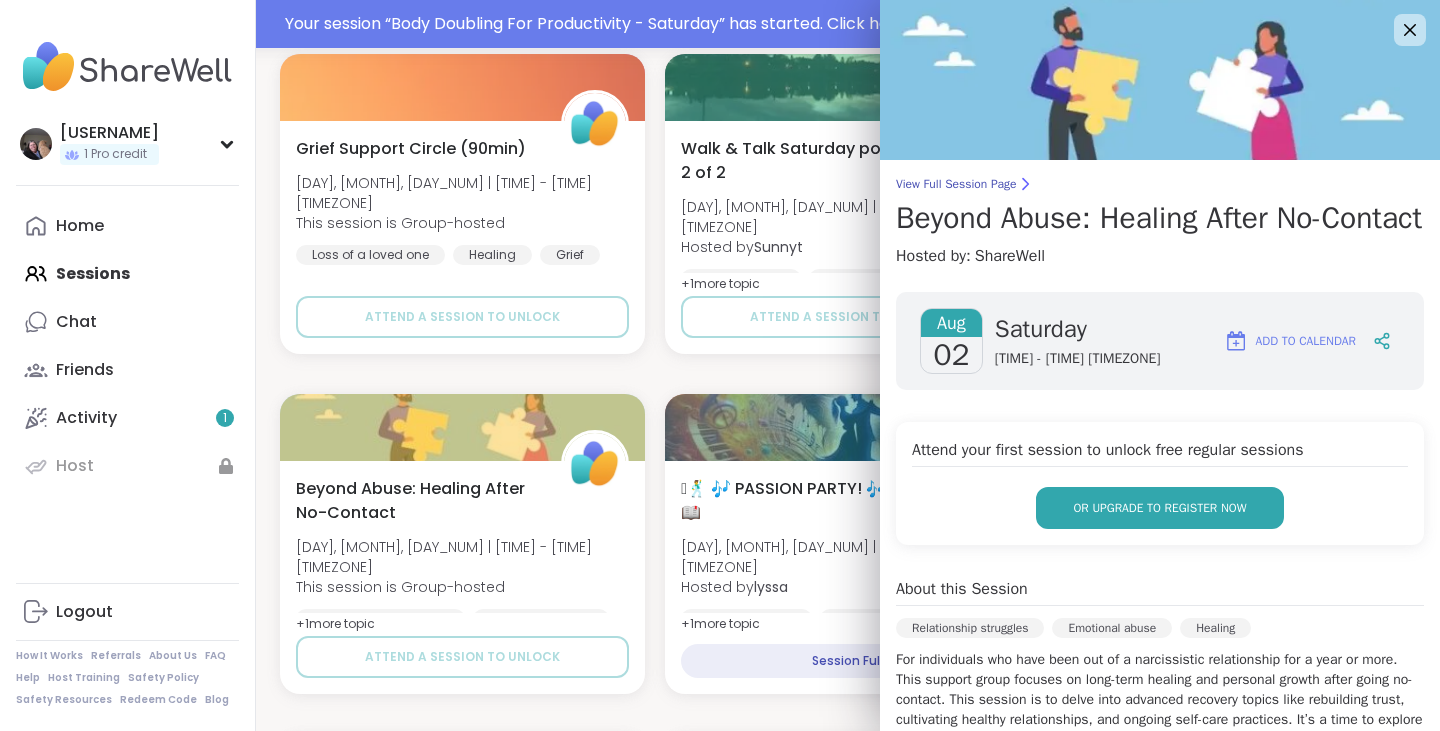 click on "or upgrade to register now" at bounding box center [1159, 508] 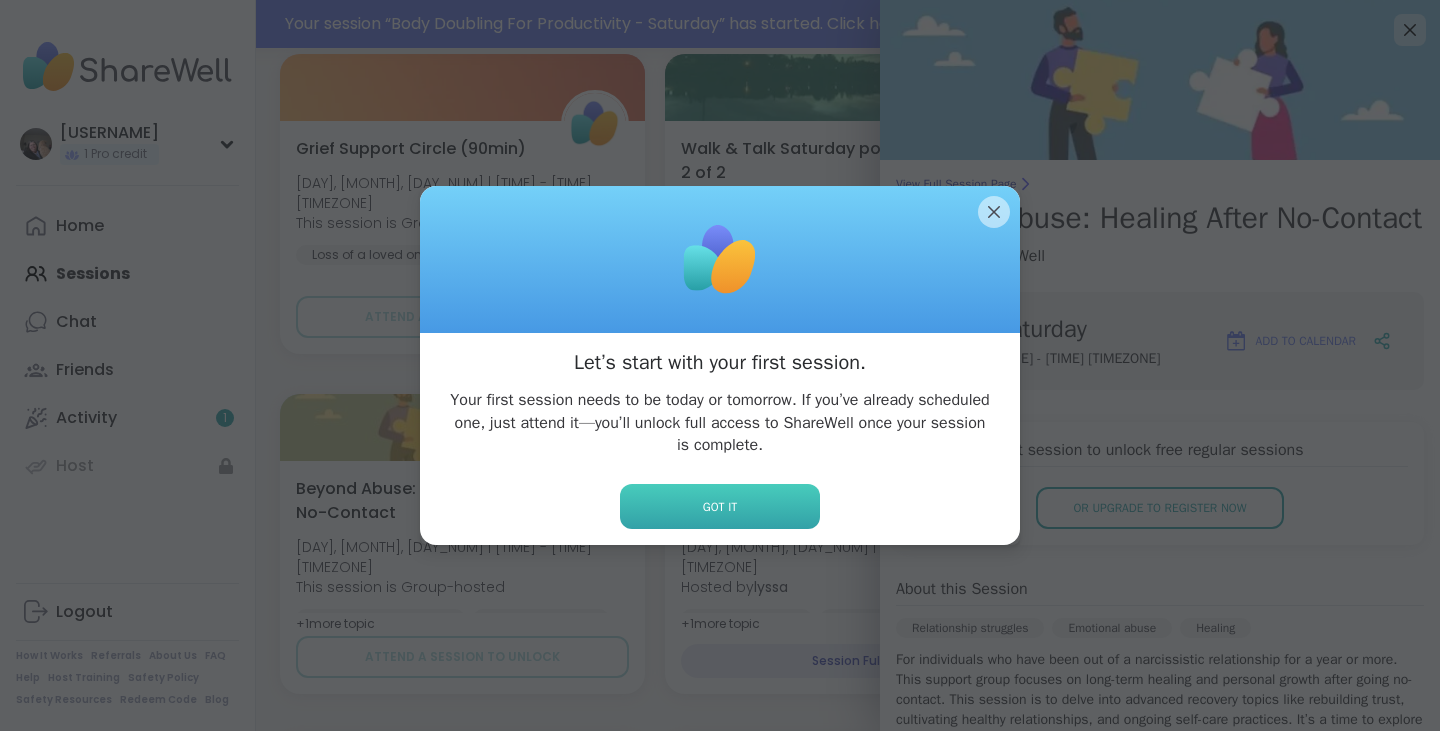 click on "Got it" at bounding box center [720, 506] 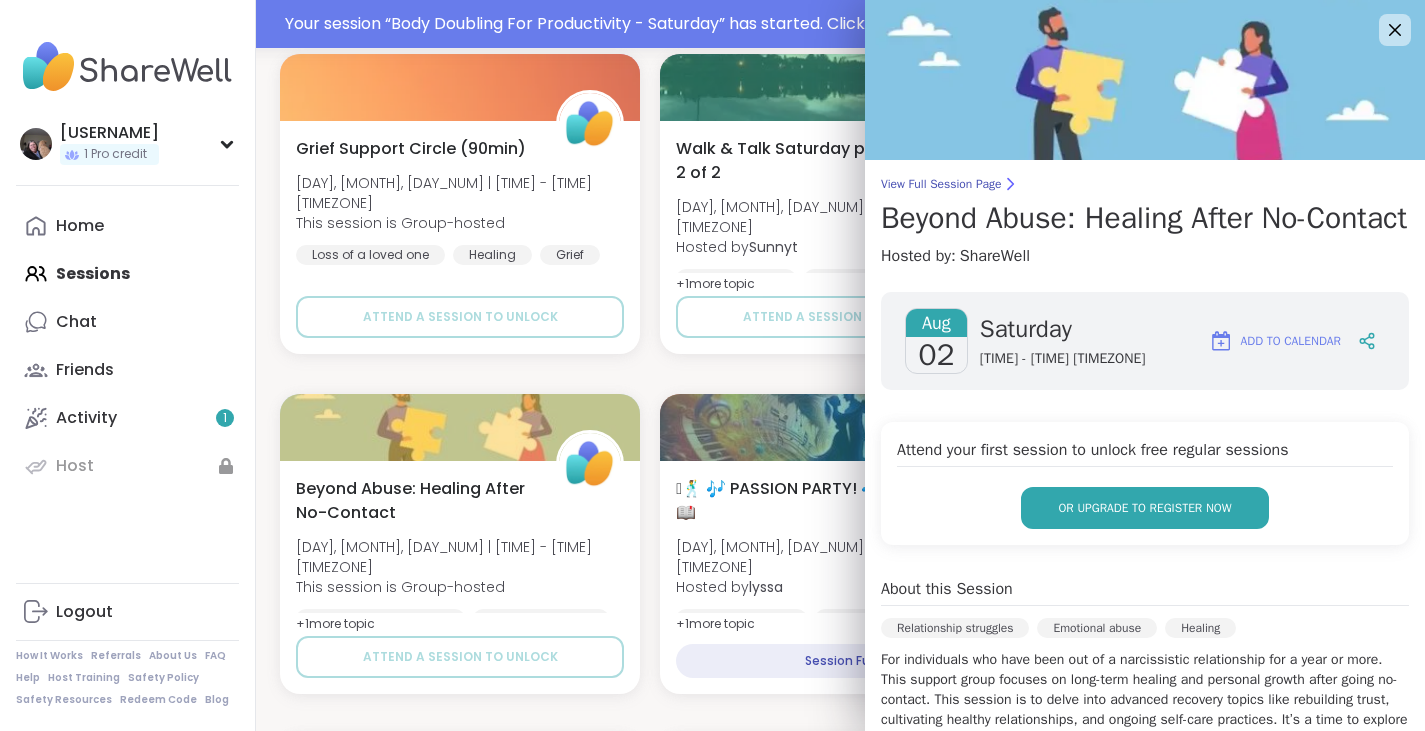 click on "or upgrade to register now" at bounding box center [1144, 508] 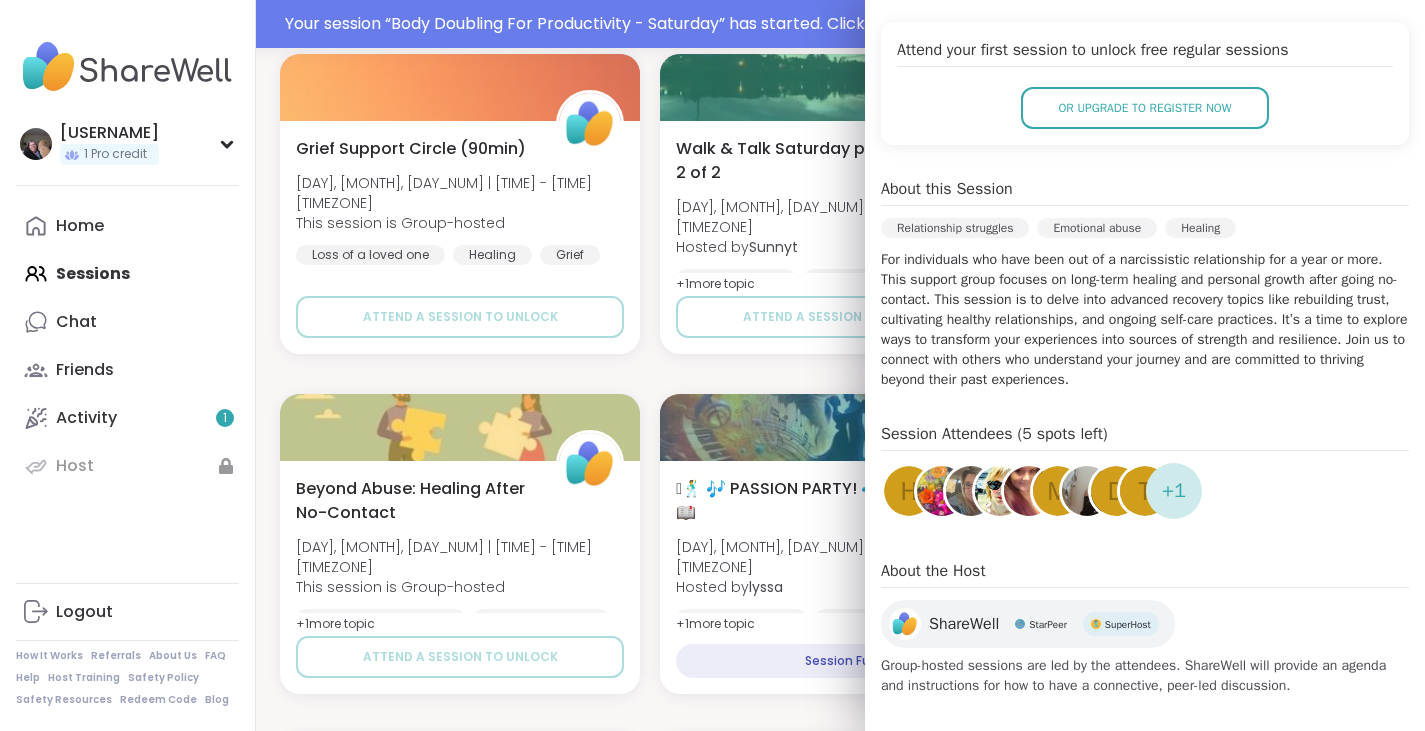 scroll, scrollTop: 449, scrollLeft: 0, axis: vertical 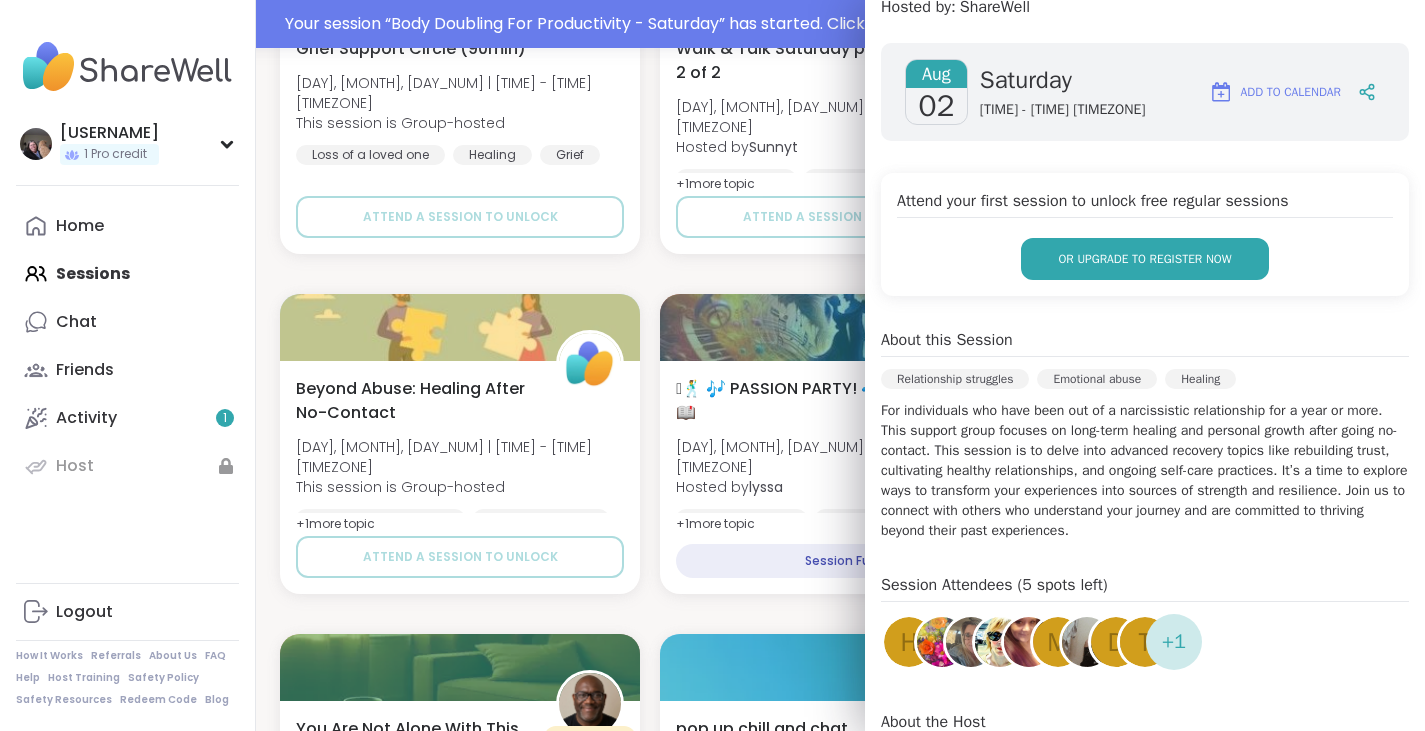 click on "or upgrade to register now" at bounding box center (1144, 259) 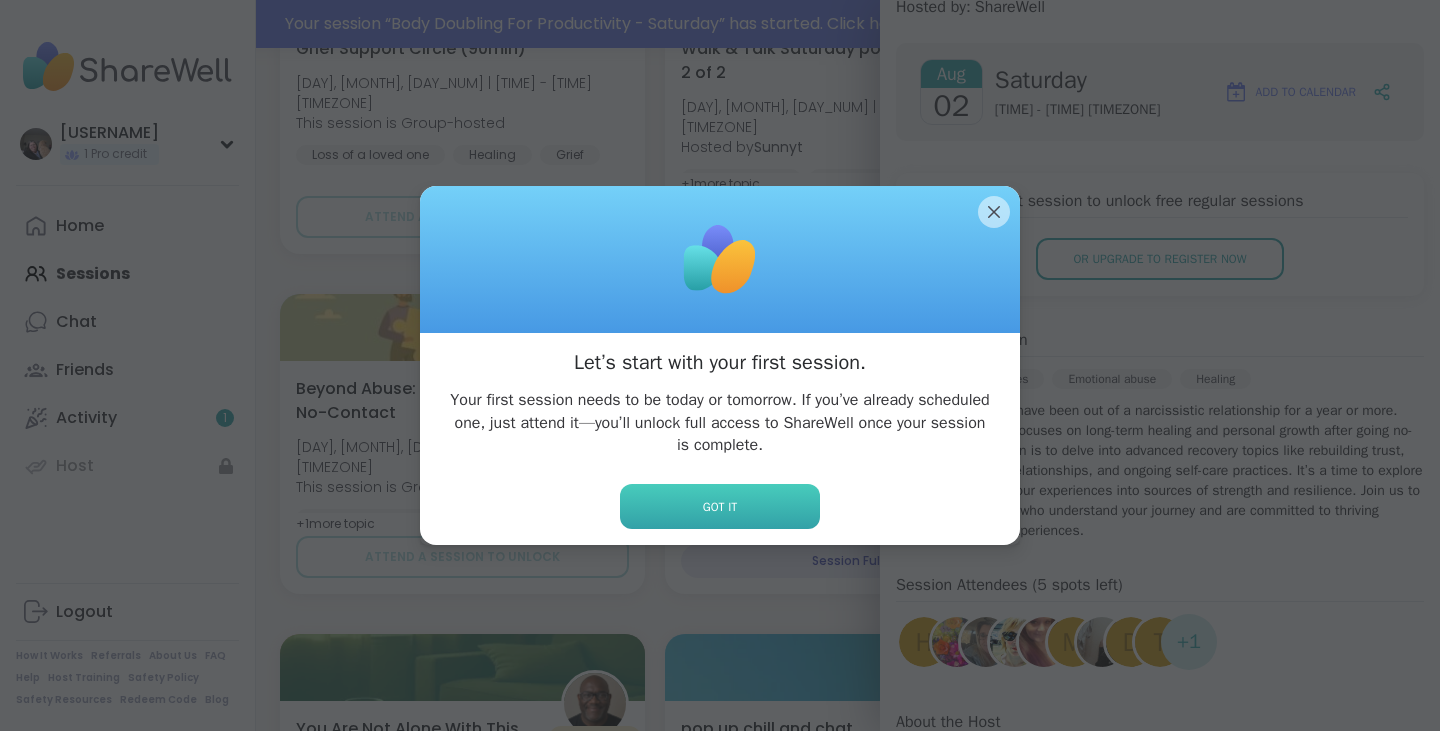 click on "Got it" at bounding box center [720, 506] 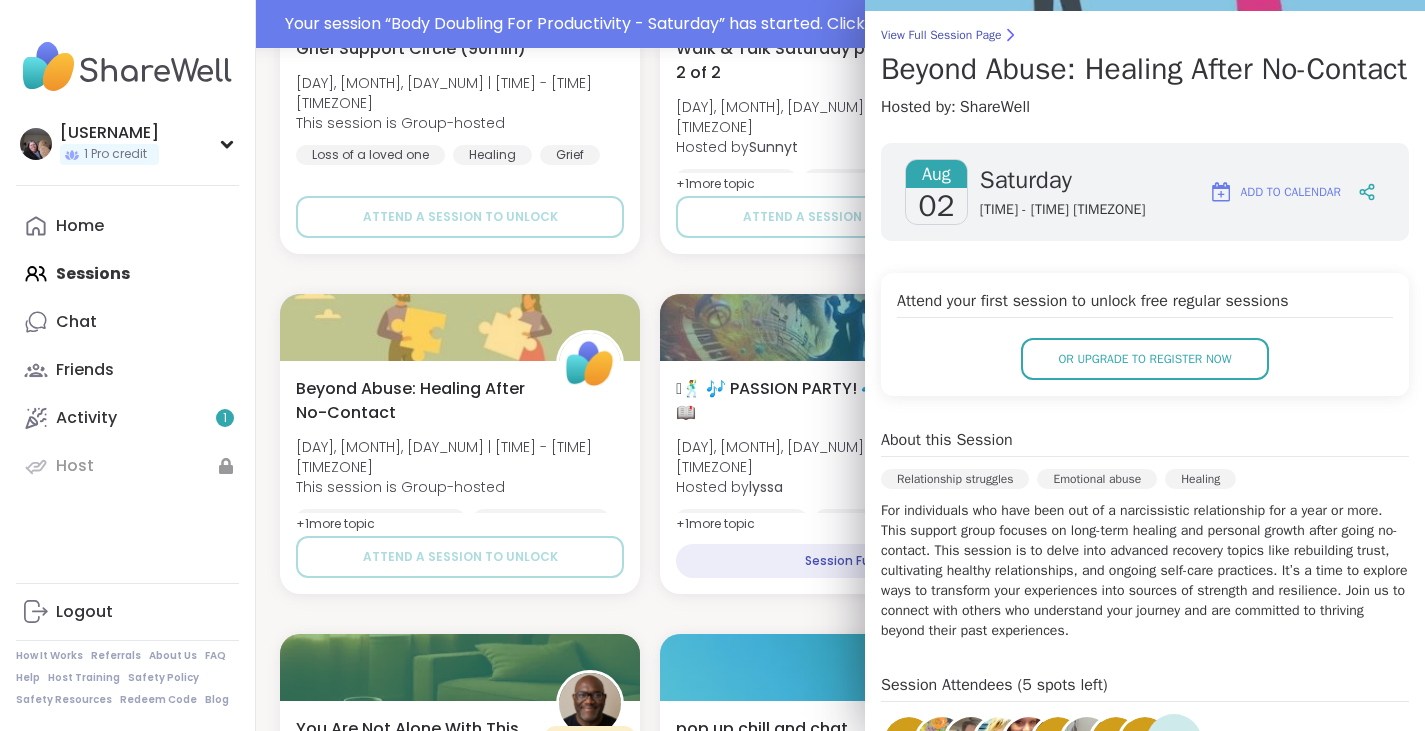 scroll, scrollTop: 0, scrollLeft: 0, axis: both 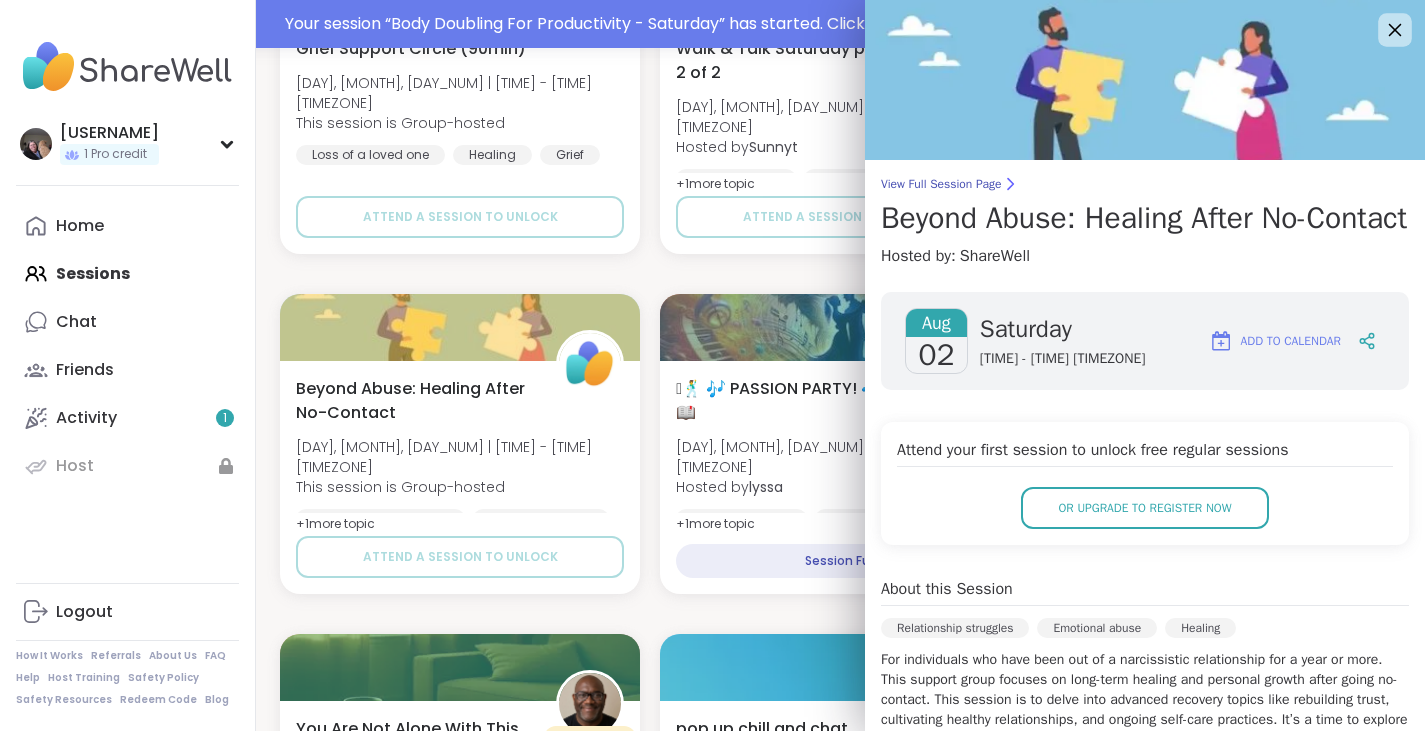 click 